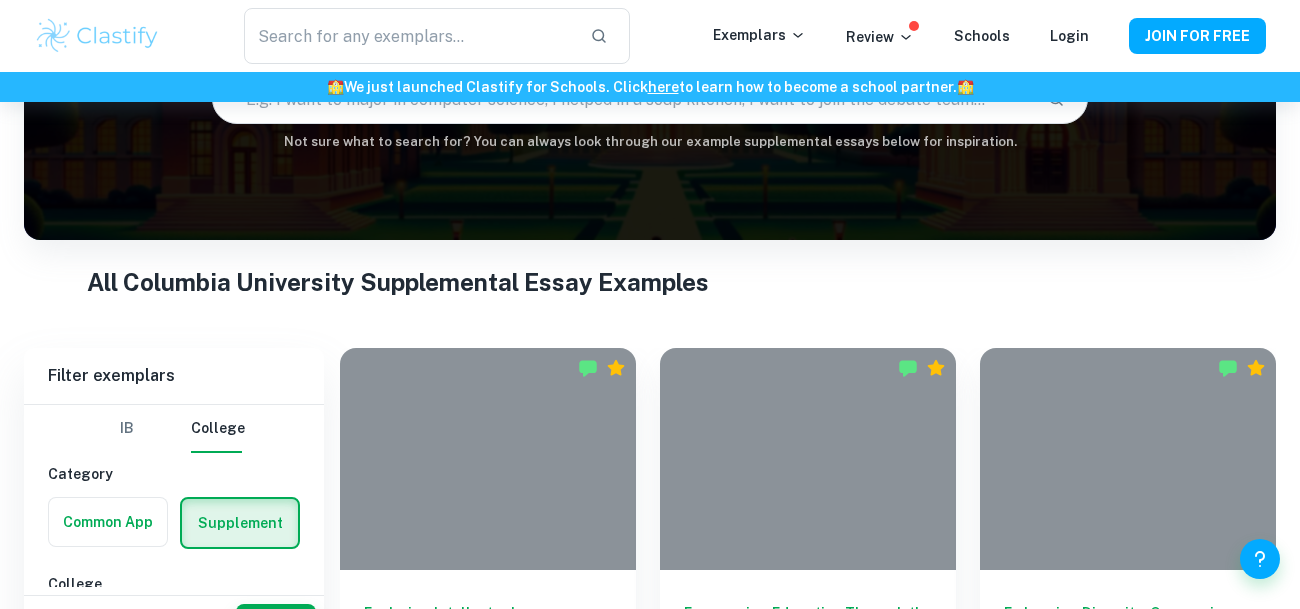 scroll, scrollTop: 184, scrollLeft: 0, axis: vertical 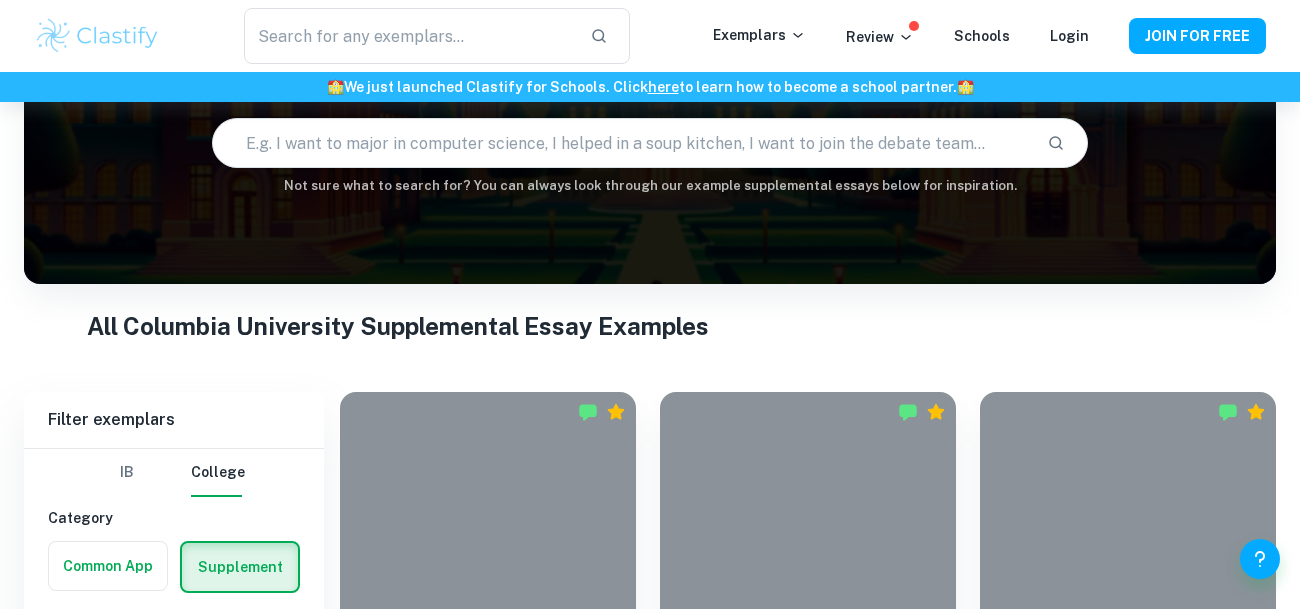 click at bounding box center [622, 143] 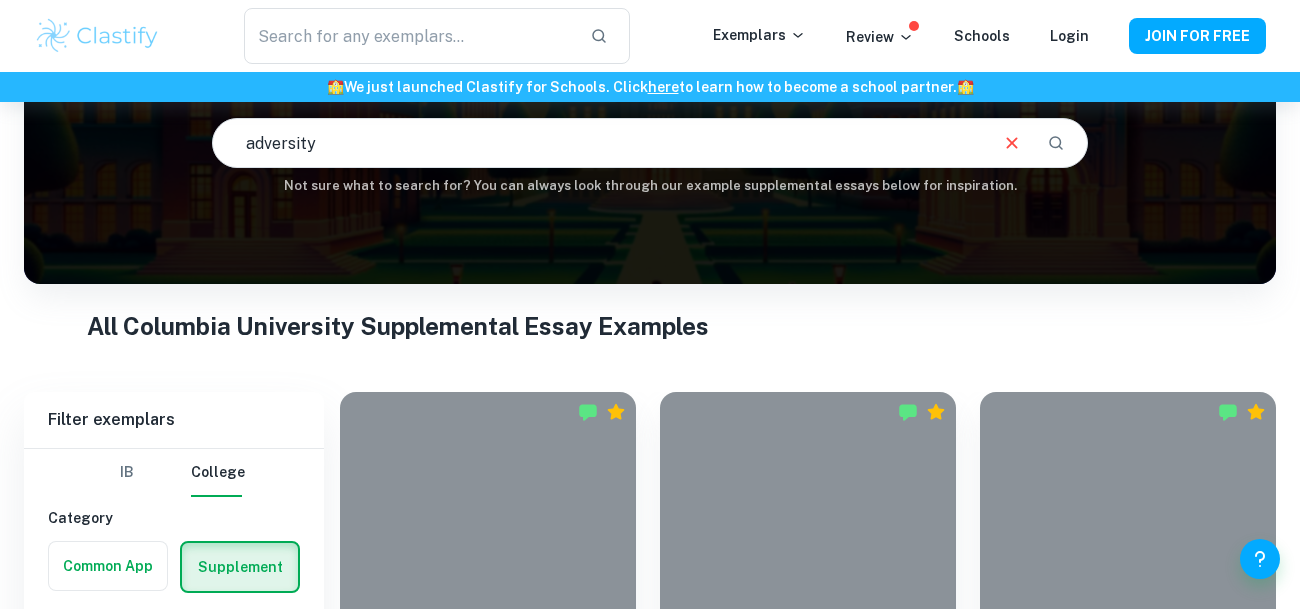 type on "adversity" 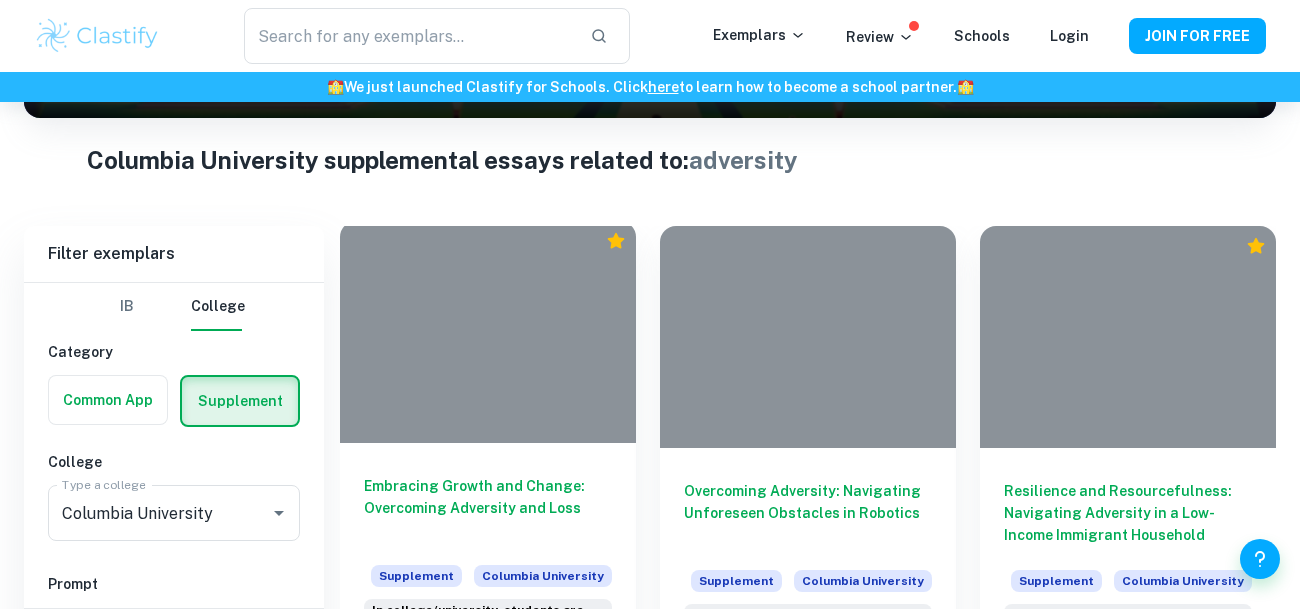scroll, scrollTop: 412, scrollLeft: 0, axis: vertical 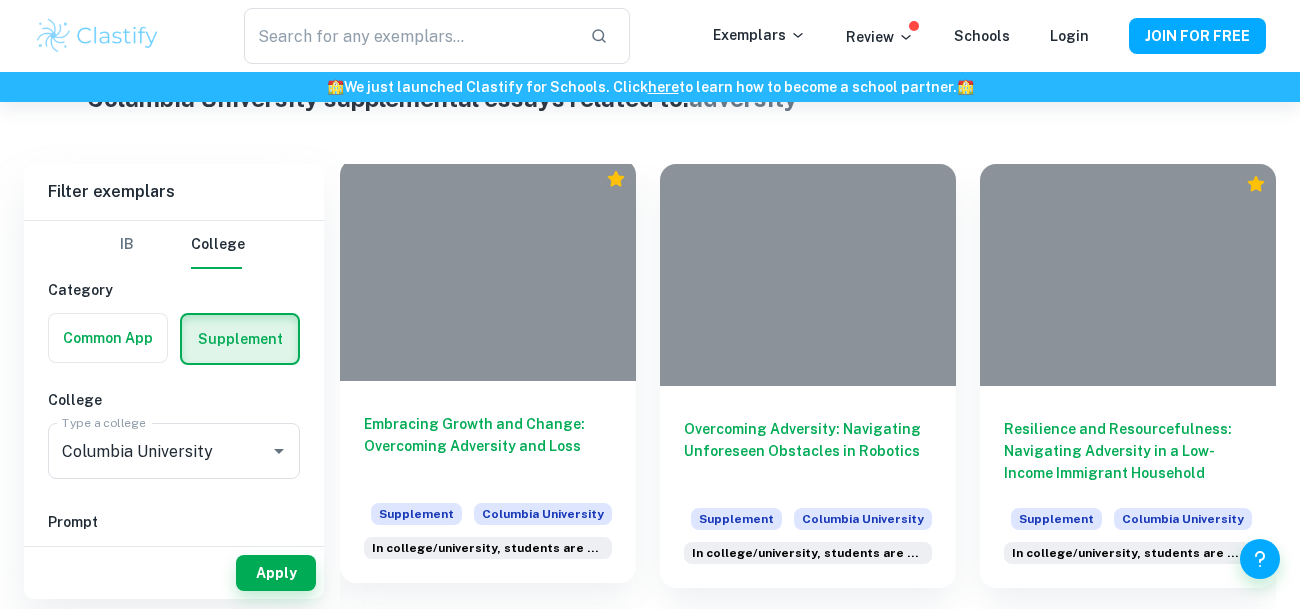 click at bounding box center [488, 270] 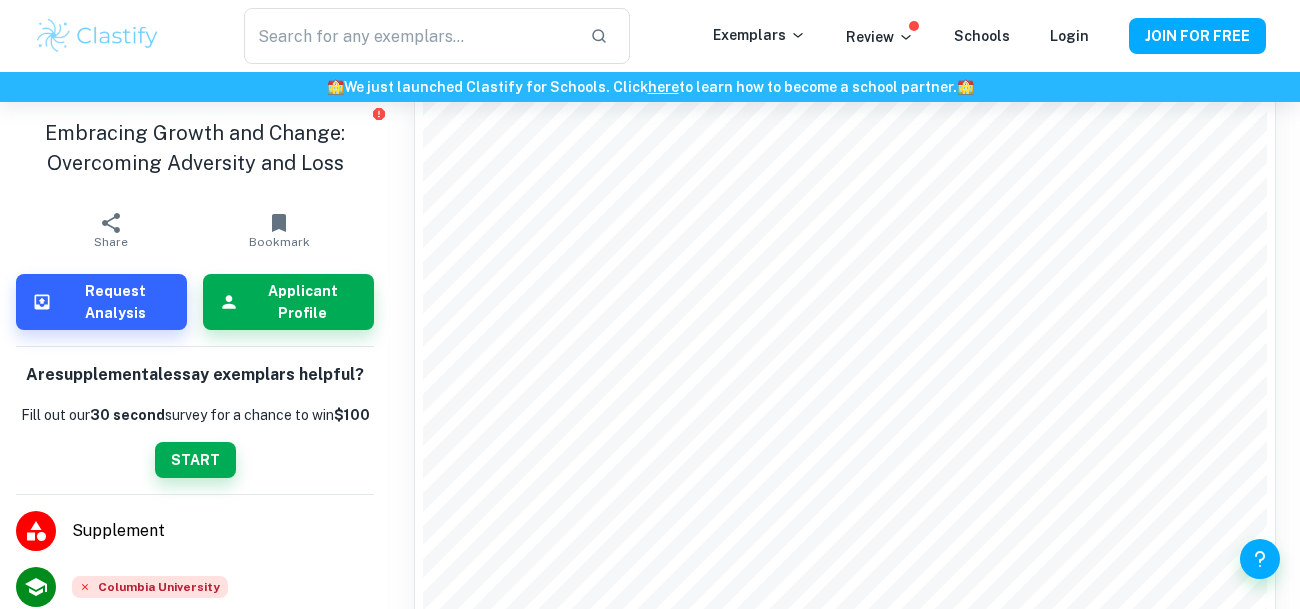 scroll, scrollTop: 772, scrollLeft: 0, axis: vertical 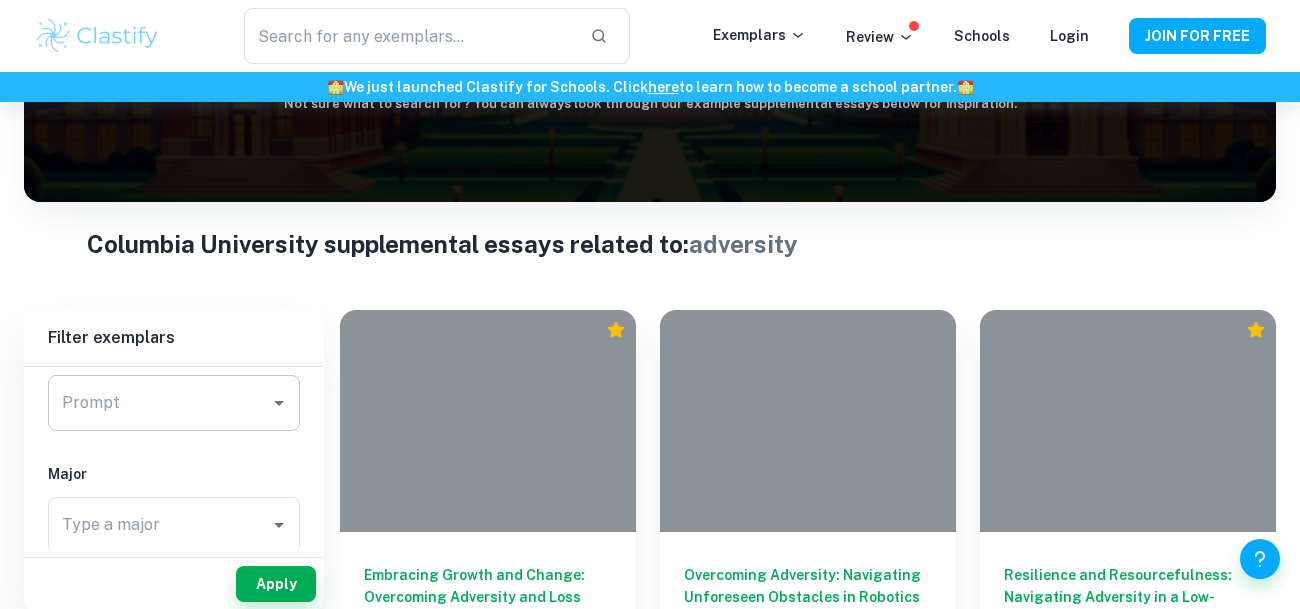 click on "Prompt" at bounding box center (159, 403) 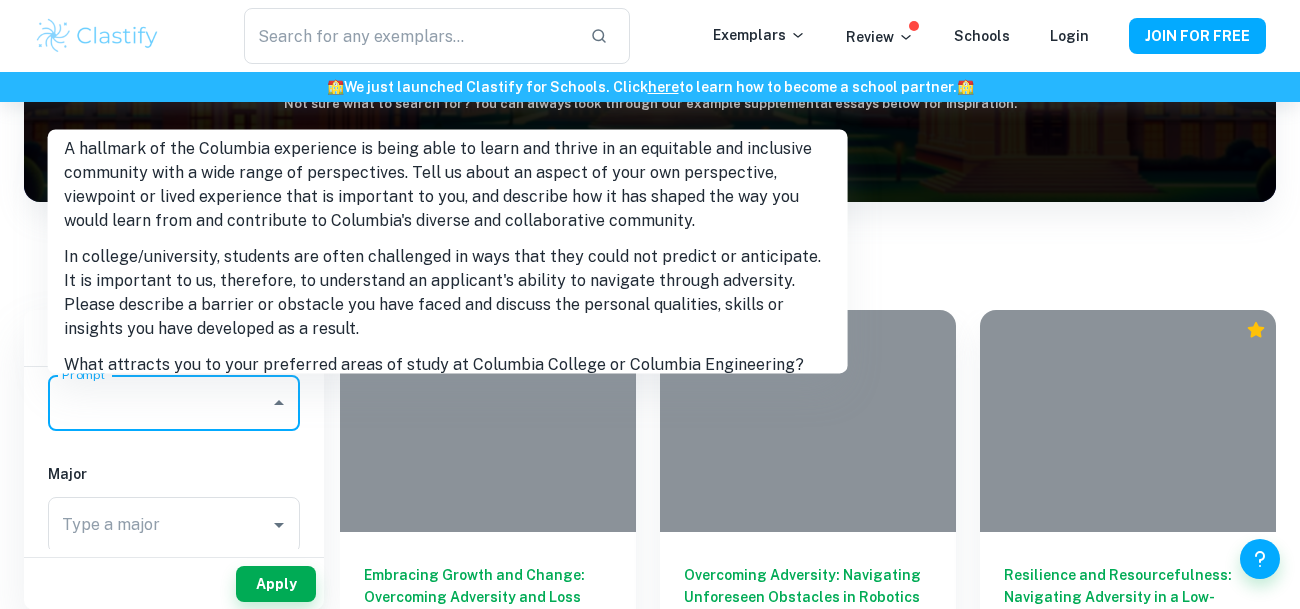 scroll, scrollTop: 511, scrollLeft: 0, axis: vertical 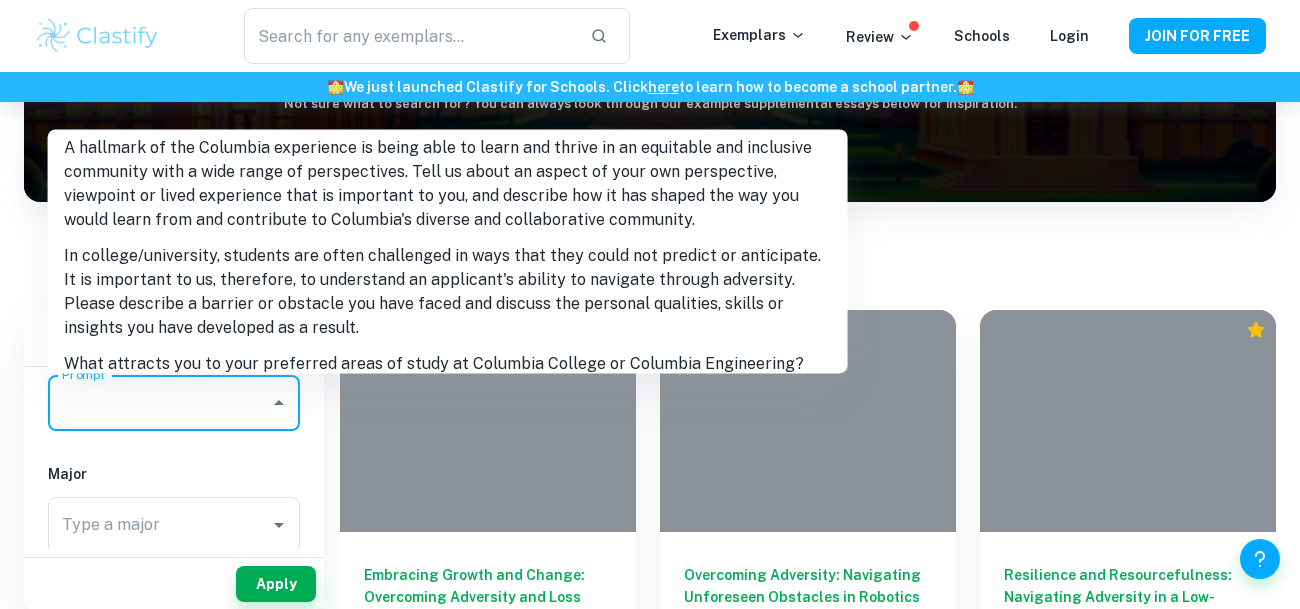 click on "In college/university, students are often challenged in ways that they could not predict or anticipate. It is important to us, therefore, to understand an applicant's ability to navigate through adversity. Please describe a barrier or obstacle you have faced and discuss the personal qualities, skills or insights you have developed as a result." at bounding box center (448, 293) 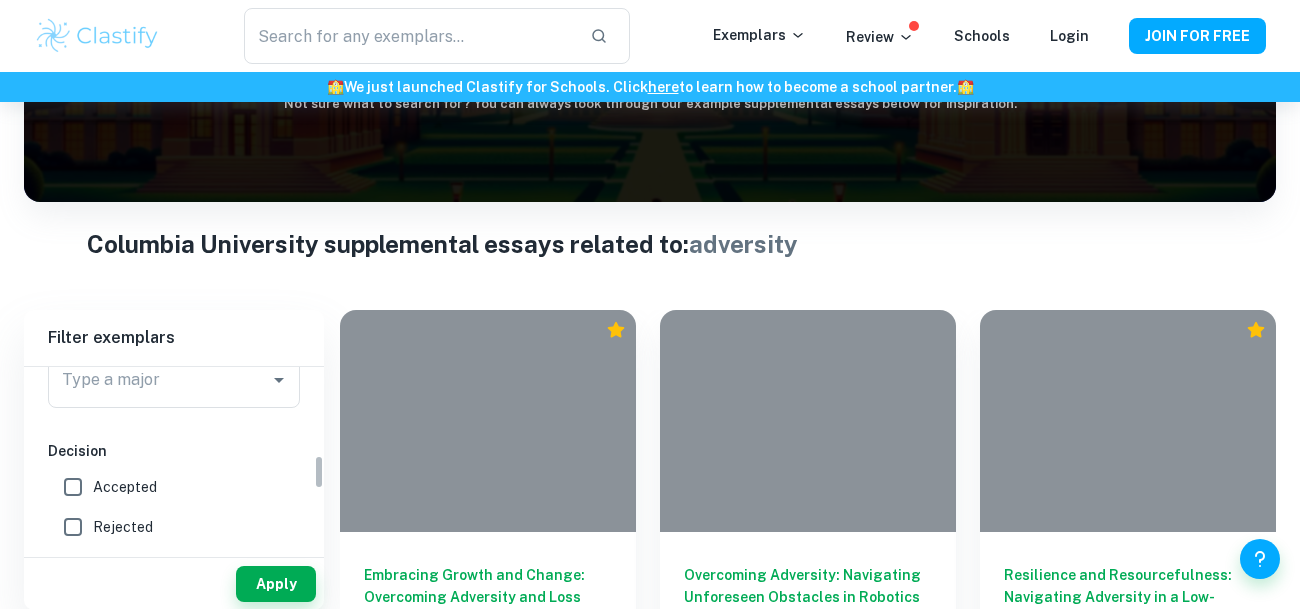 scroll, scrollTop: 521, scrollLeft: 0, axis: vertical 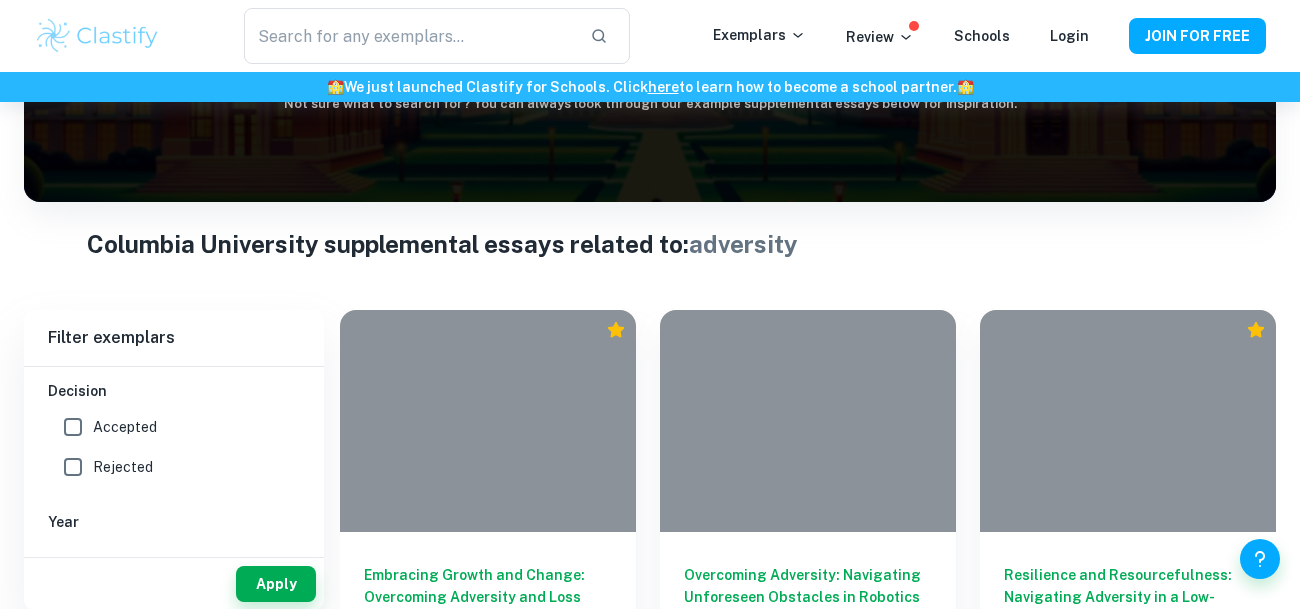 click on "Accepted" at bounding box center [168, 427] 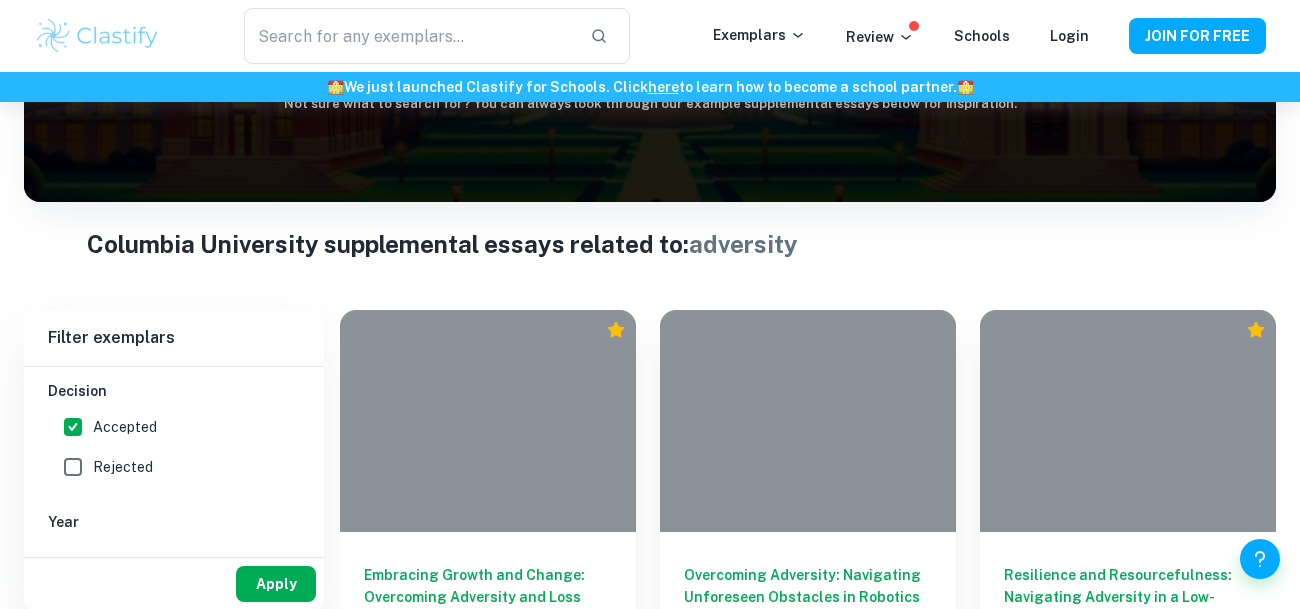 click on "Apply" at bounding box center (276, 584) 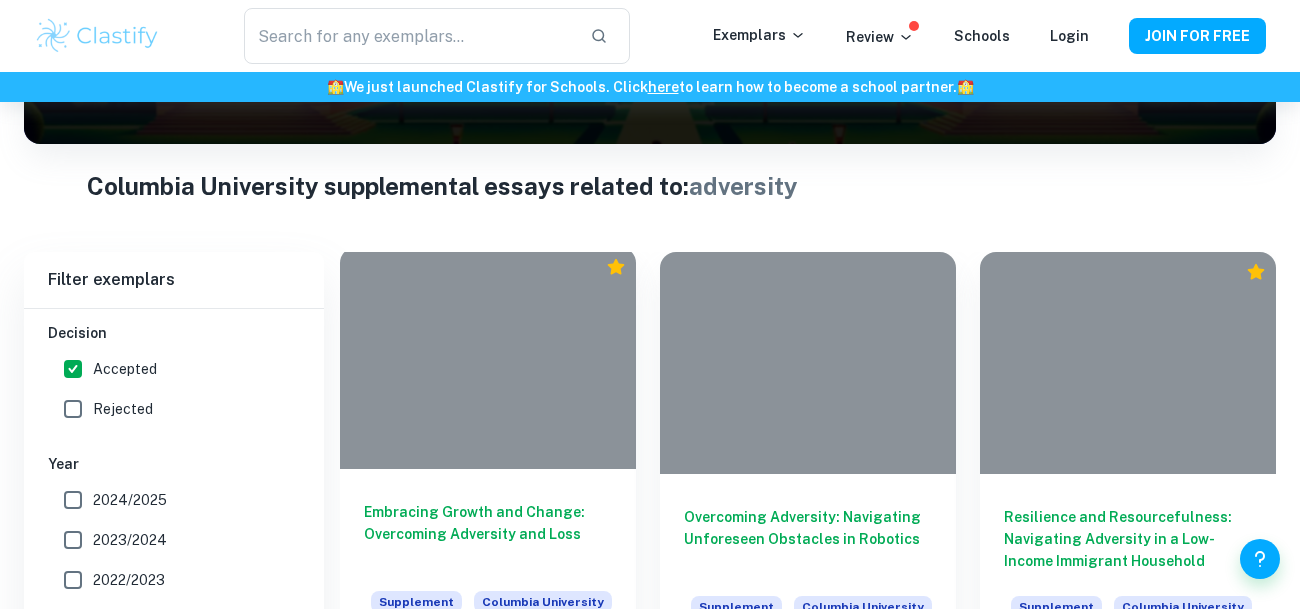 scroll, scrollTop: 422, scrollLeft: 0, axis: vertical 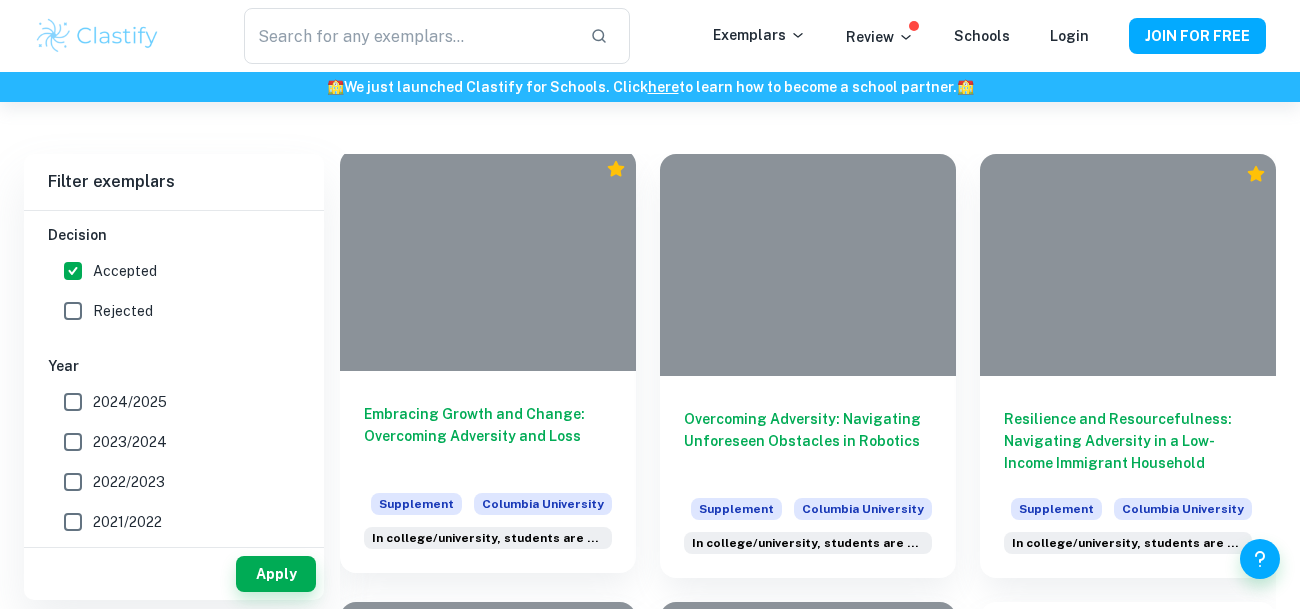 click on "Embracing Growth and Change: Overcoming Adversity and Loss" at bounding box center [488, 436] 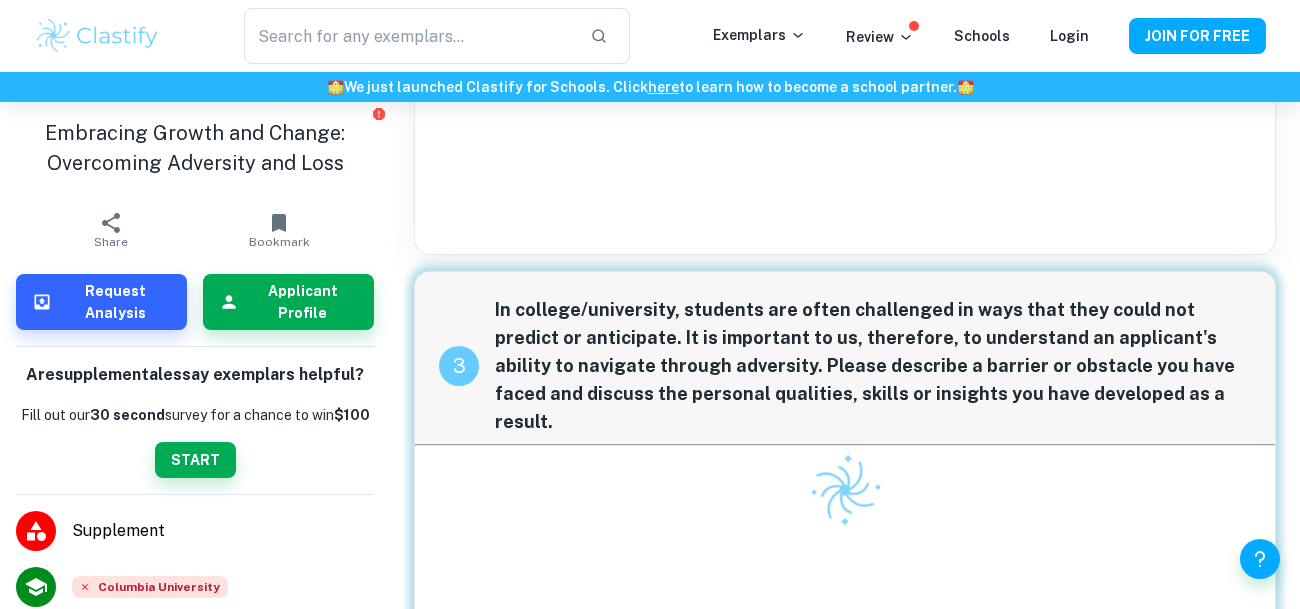 scroll, scrollTop: 806, scrollLeft: 0, axis: vertical 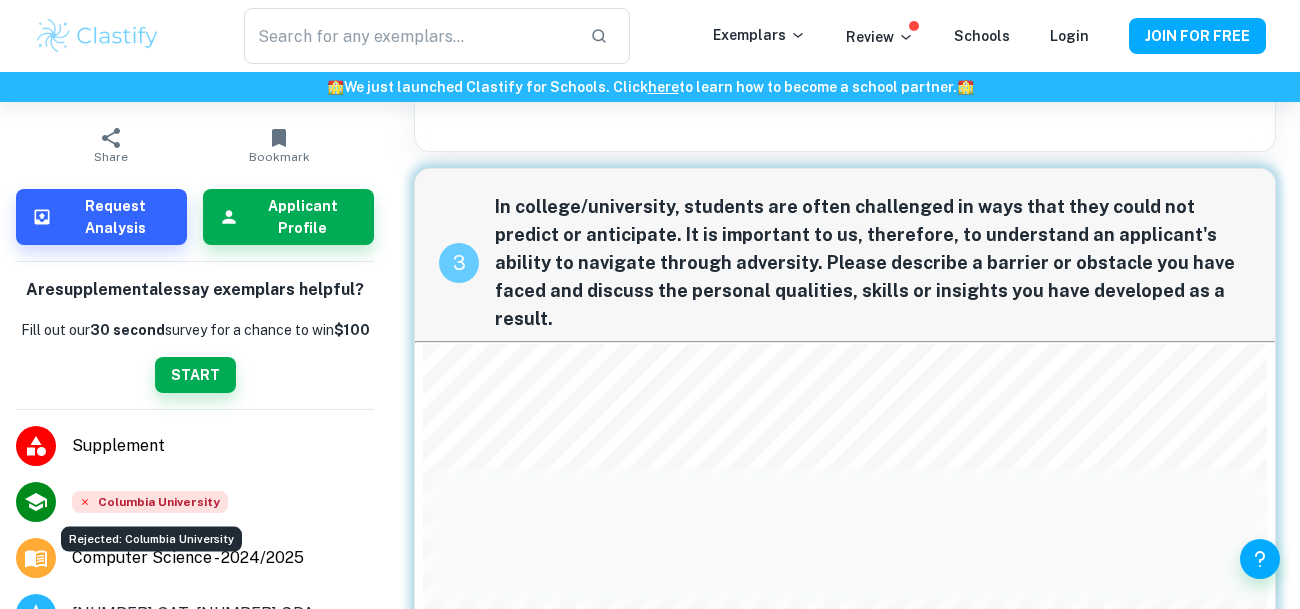 click on "Columbia University" at bounding box center [150, 502] 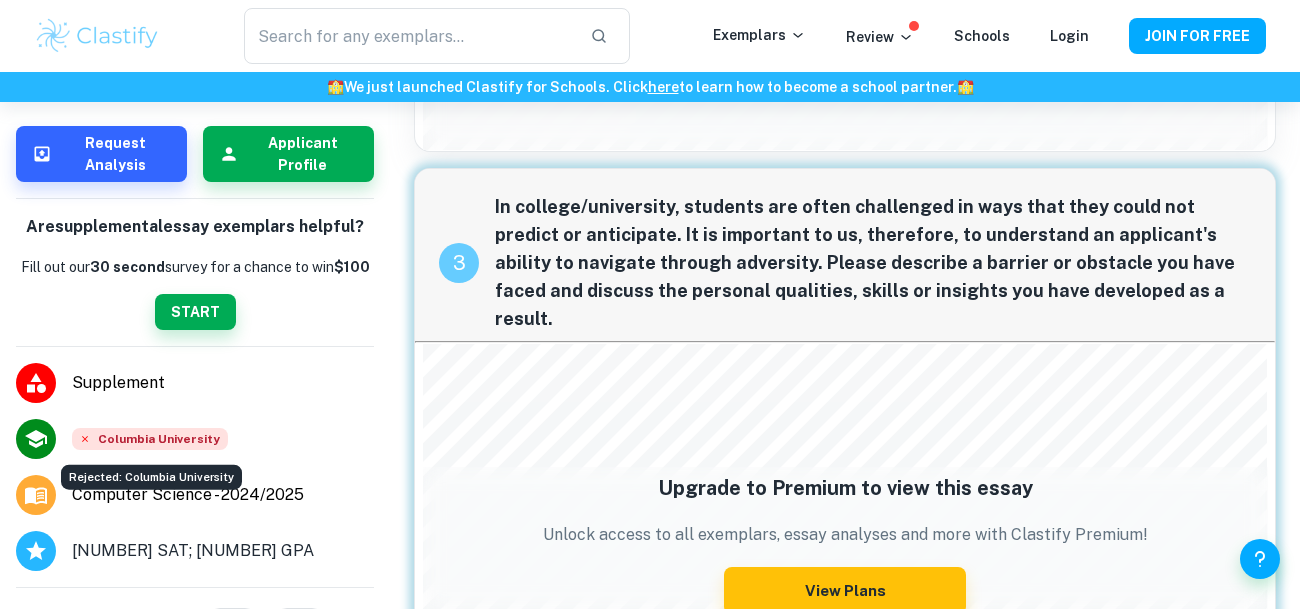 scroll, scrollTop: 147, scrollLeft: 0, axis: vertical 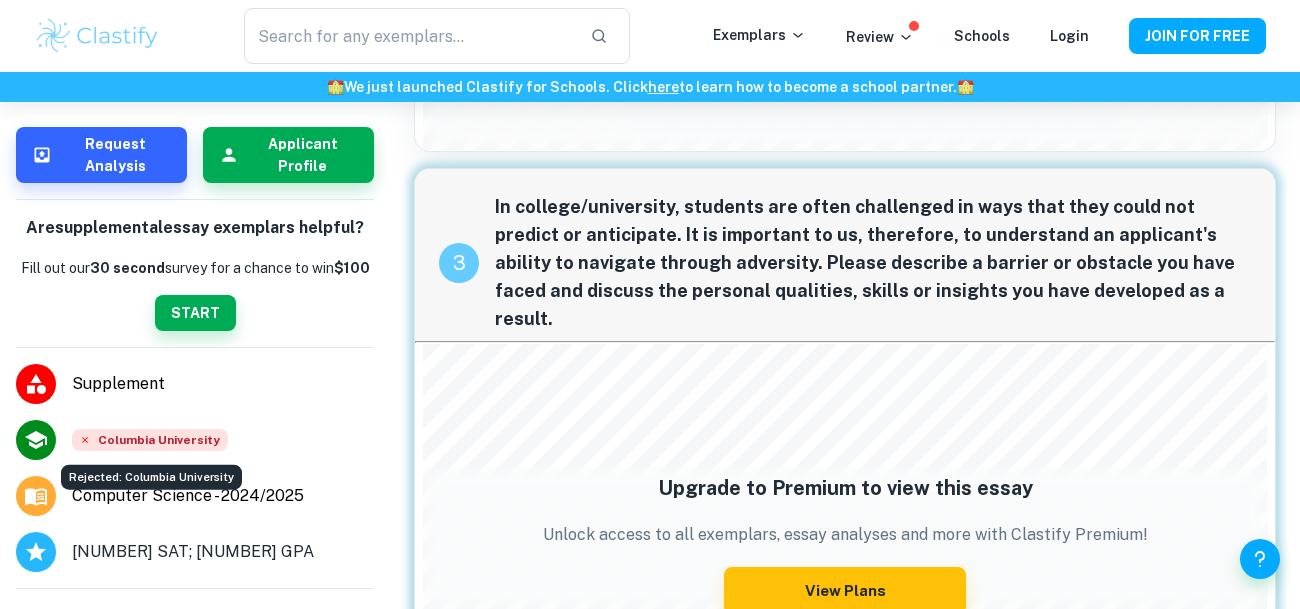 click on "Columbia University" at bounding box center (150, 440) 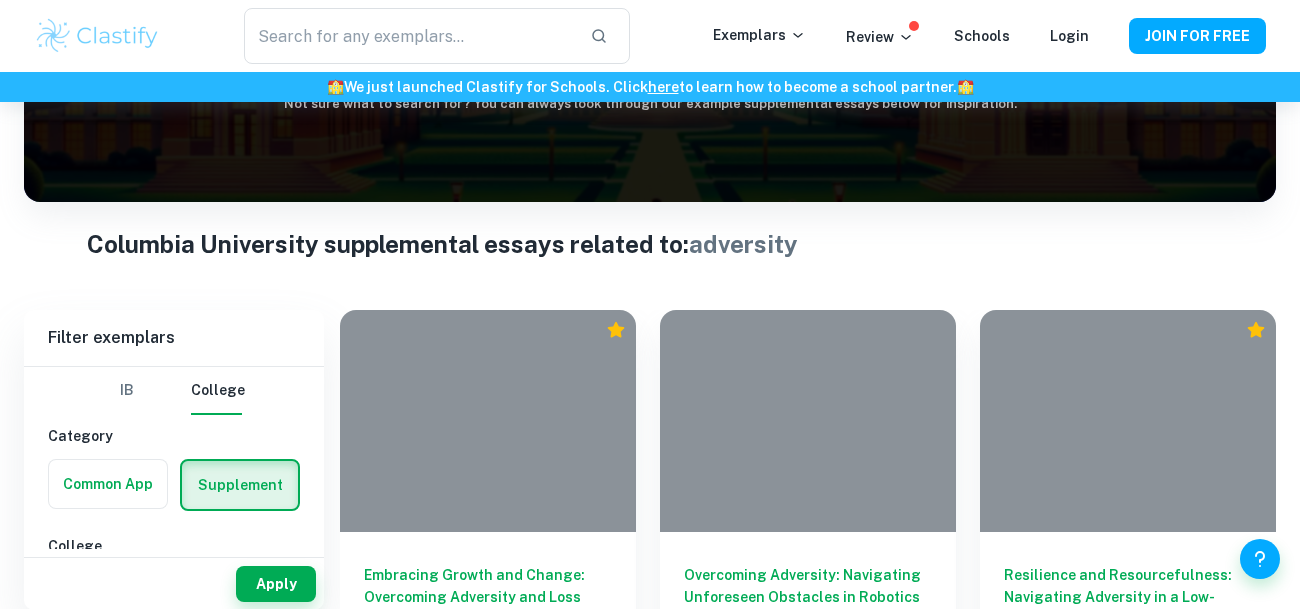 scroll, scrollTop: 496, scrollLeft: 0, axis: vertical 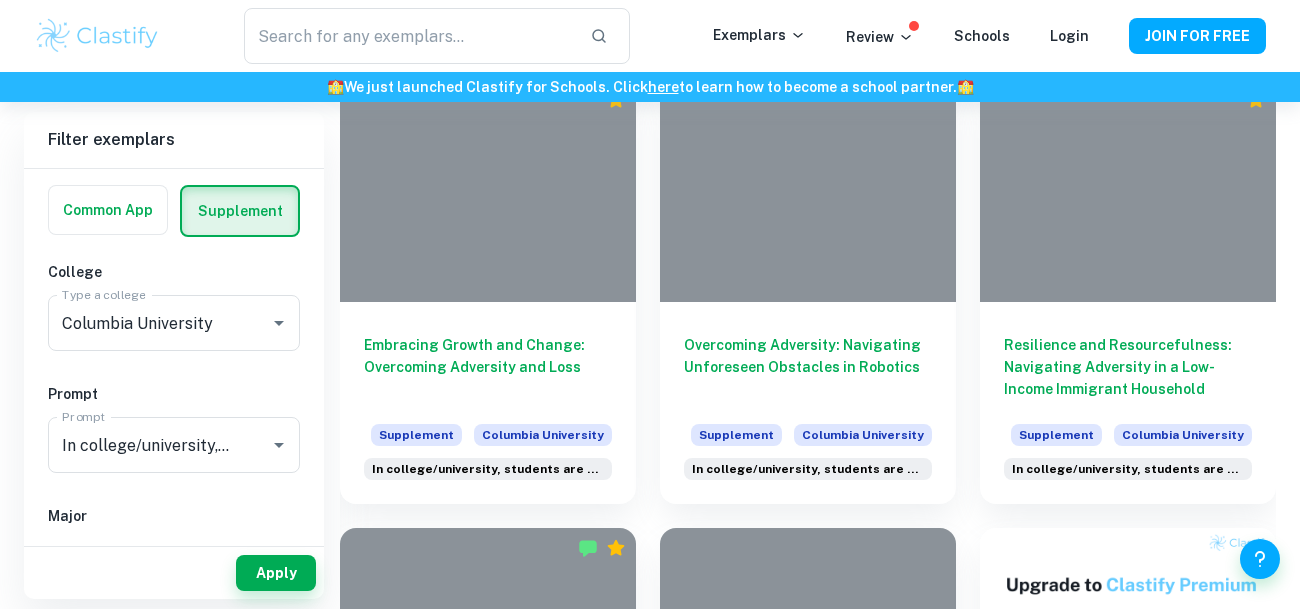click on "In college/university, students are often challenged in ways that they could not predict or anticipate. It is important to us, therefore, to understand an applicant's ability to navigate through adversity. Please describe a barrier or obstacle you have faced and discuss the personal qualities, skills or insights you have developed as a result. Prompt" at bounding box center (174, 445) 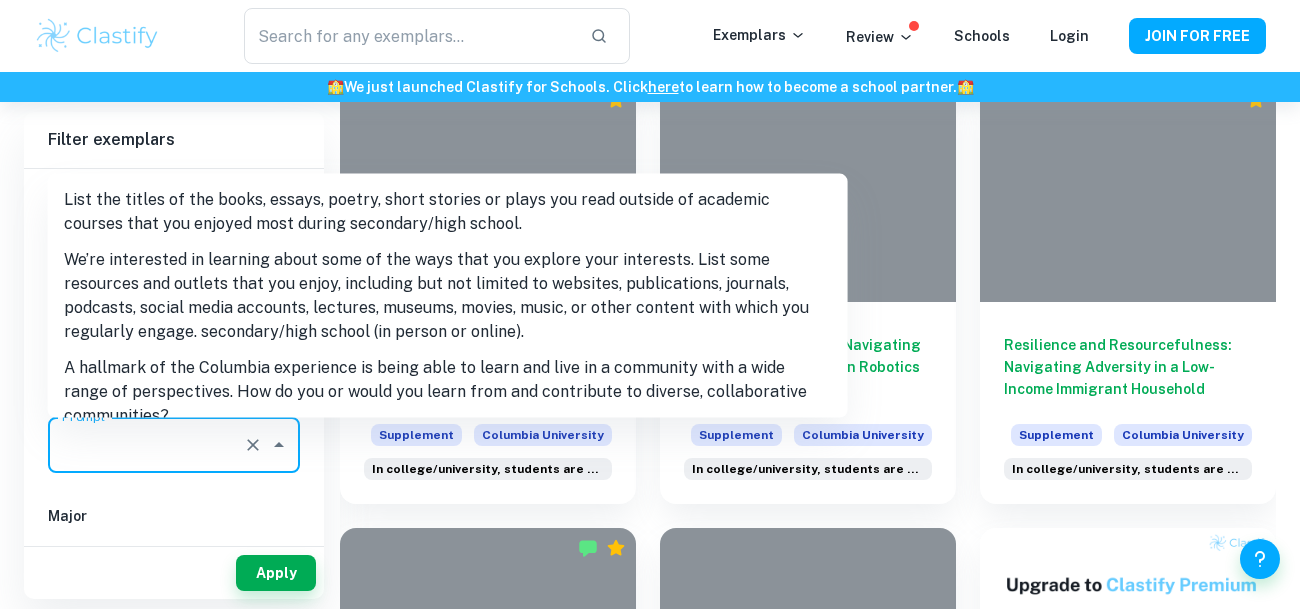 scroll, scrollTop: 483, scrollLeft: 0, axis: vertical 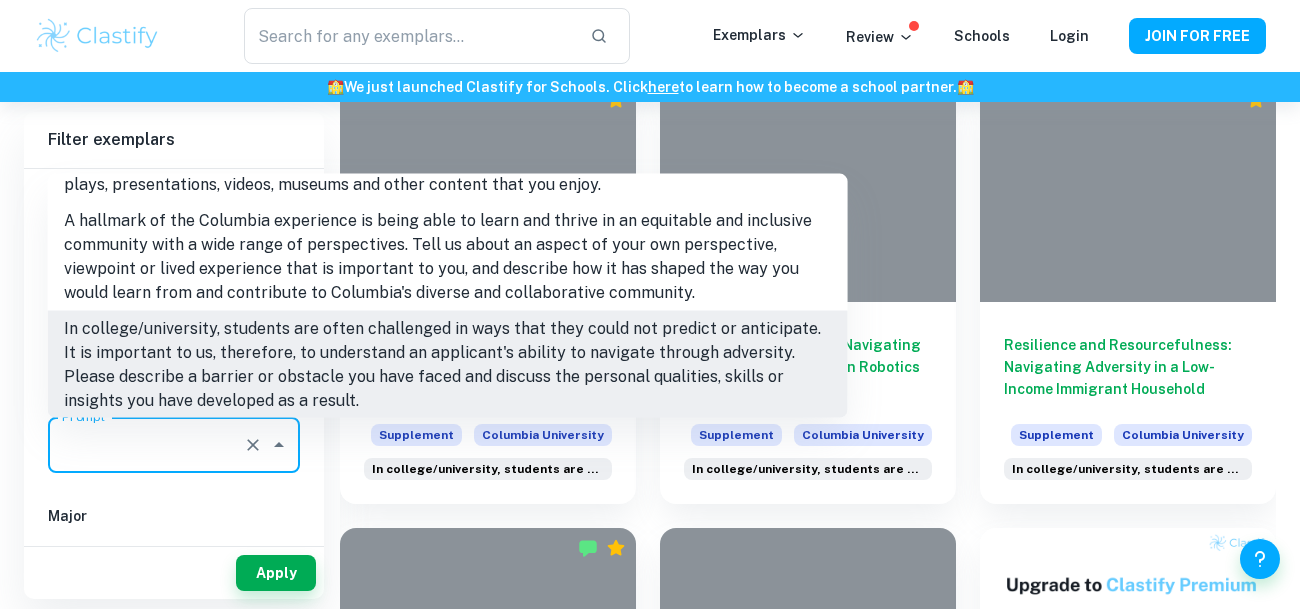 click on "In college/university, students are often challenged in ways that they could not predict or anticipate. It is important to us, therefore, to understand an applicant's ability to navigate through adversity. Please describe a barrier or obstacle you have faced and discuss the personal qualities, skills or insights you have developed as a result. Prompt" at bounding box center [174, 445] 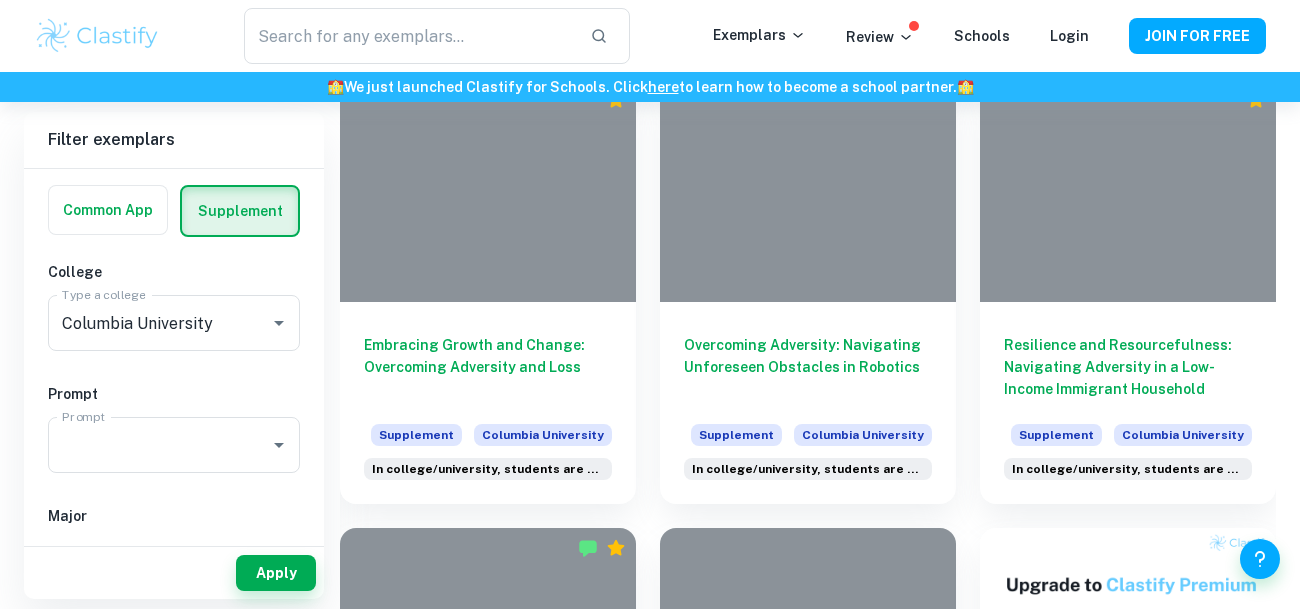 scroll, scrollTop: 0, scrollLeft: 0, axis: both 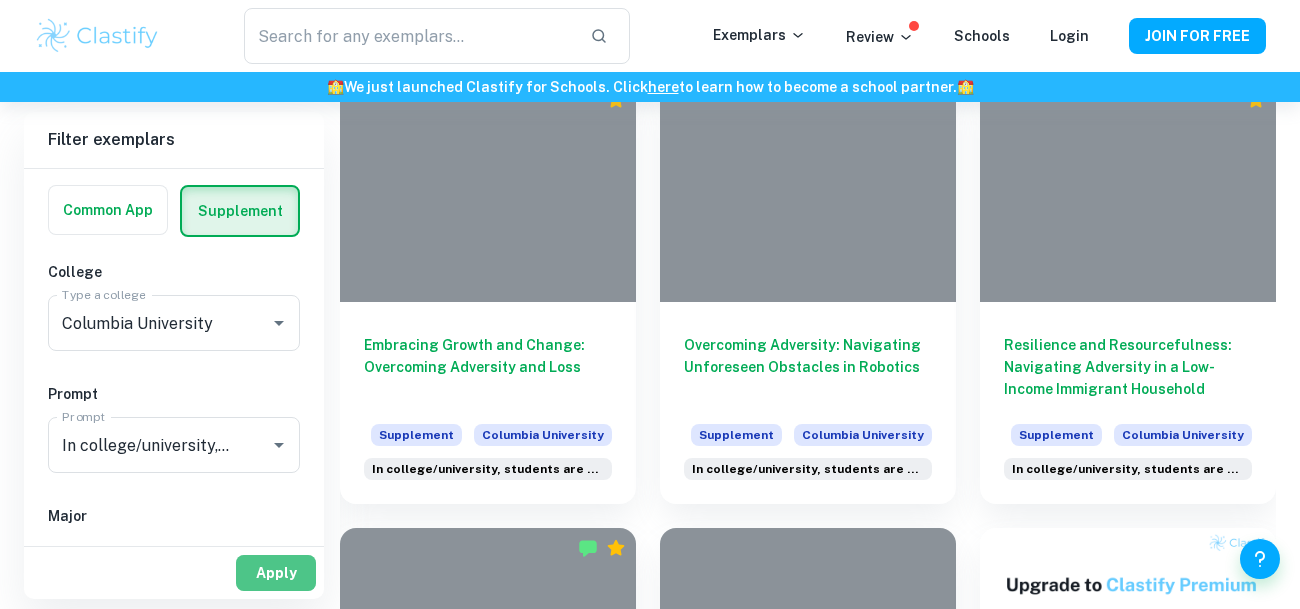click on "Apply" at bounding box center [276, 573] 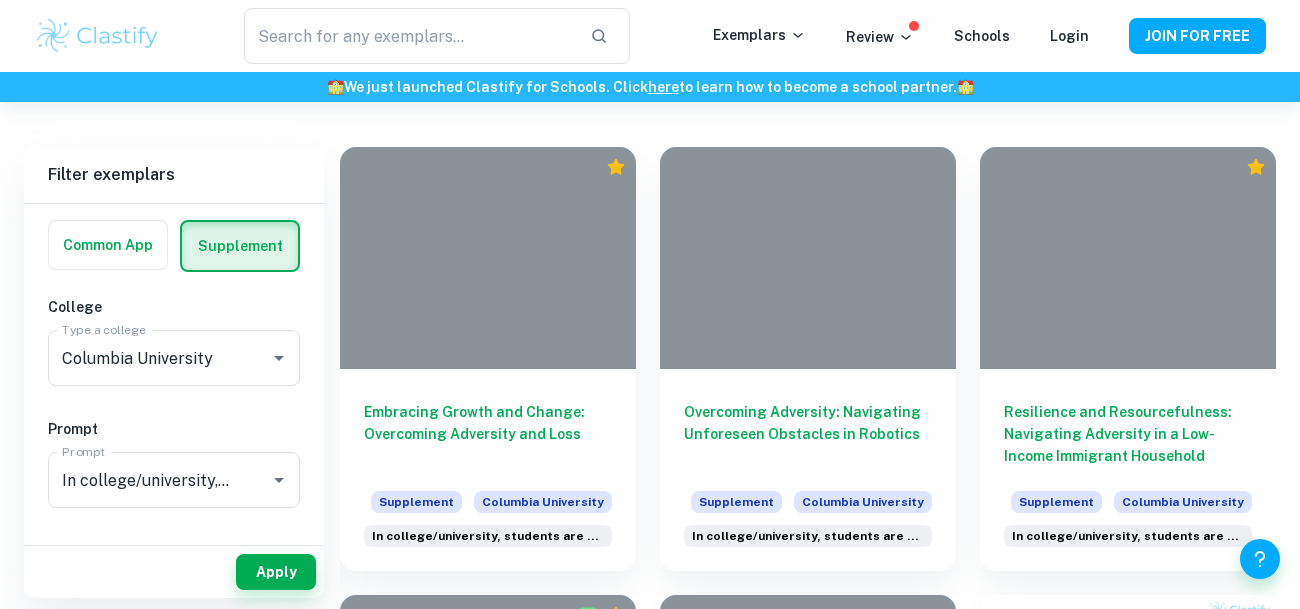 scroll, scrollTop: 428, scrollLeft: 0, axis: vertical 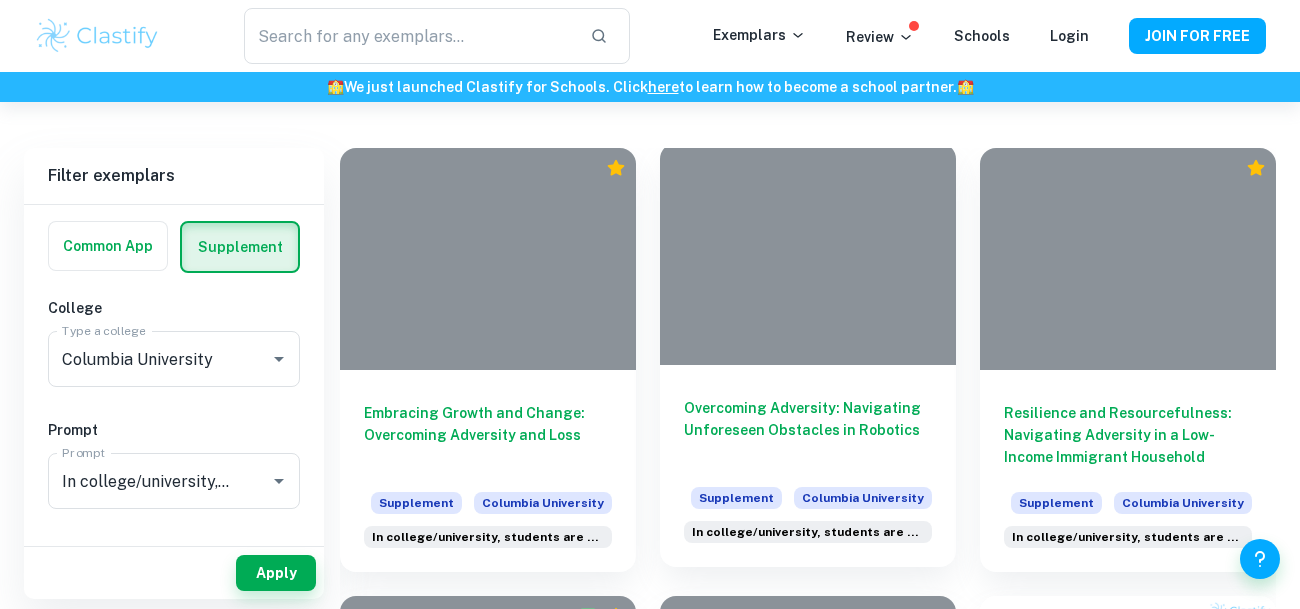 click at bounding box center (808, 254) 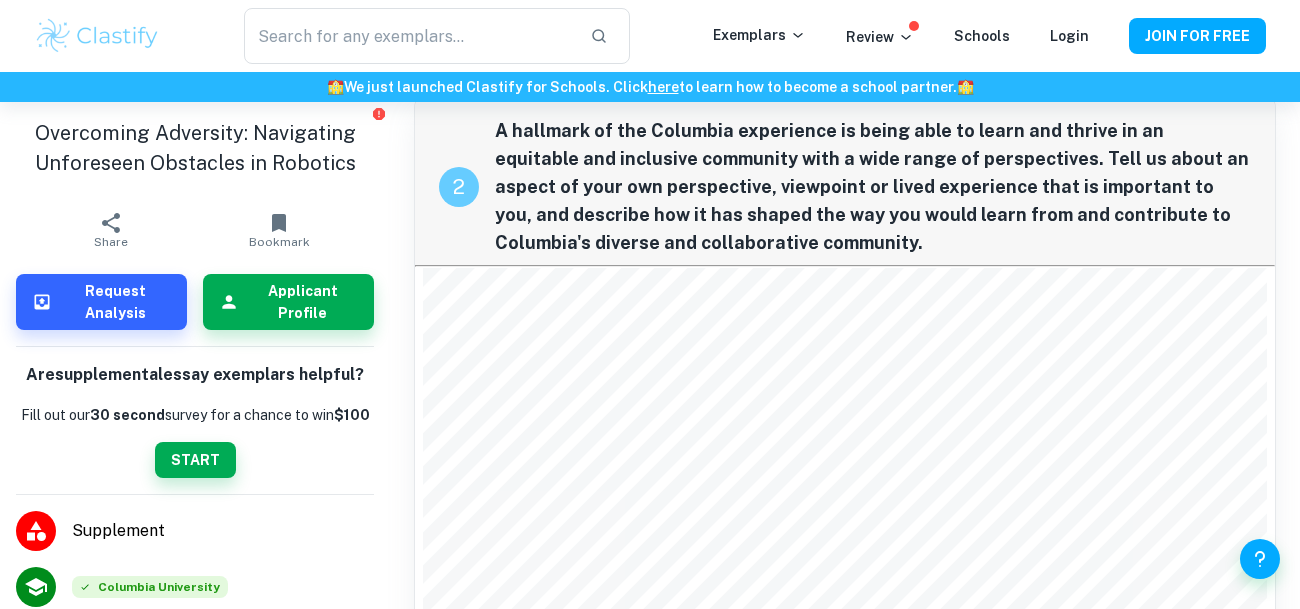 scroll, scrollTop: 365, scrollLeft: 0, axis: vertical 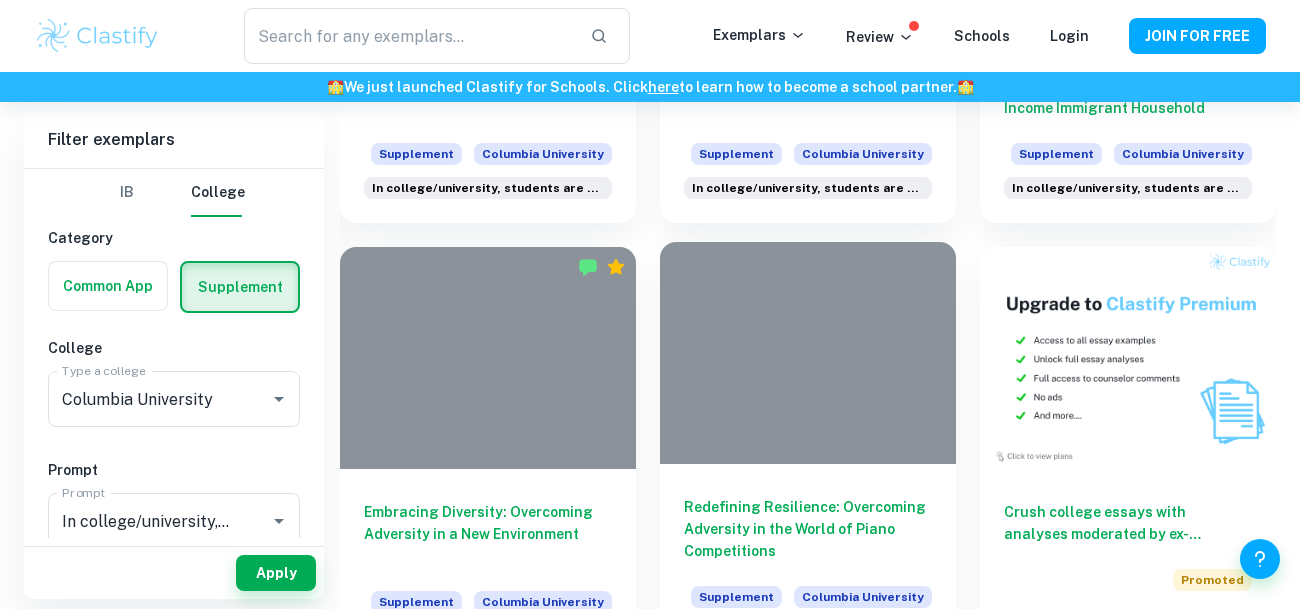click at bounding box center (808, 353) 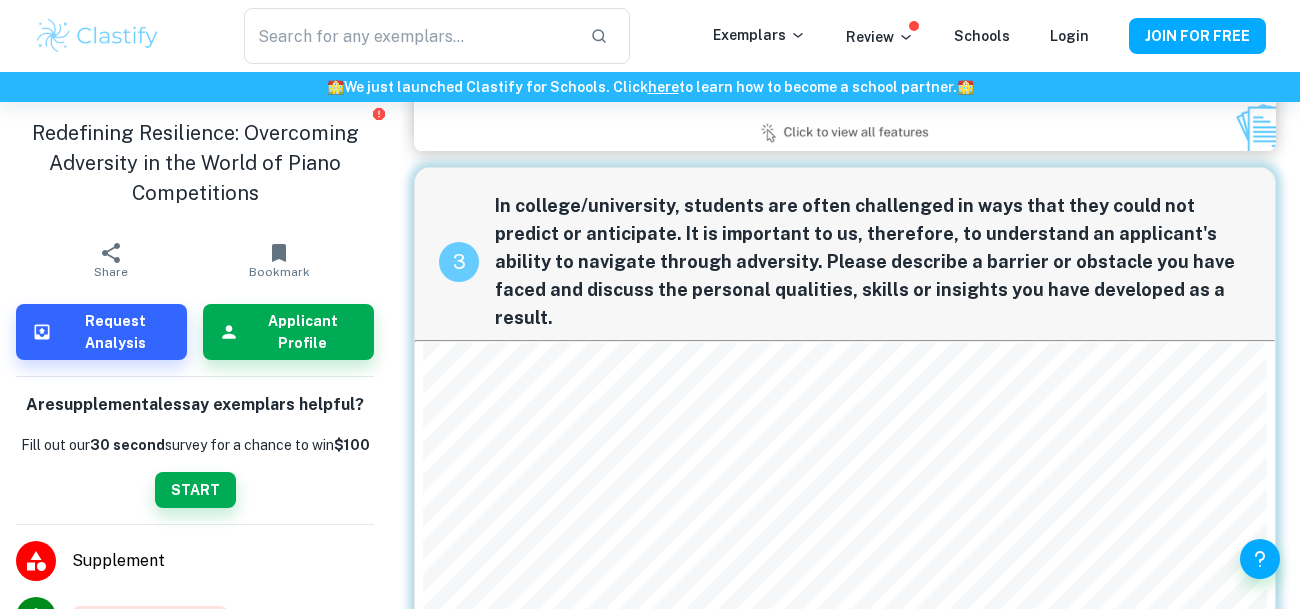 scroll, scrollTop: 1336, scrollLeft: 0, axis: vertical 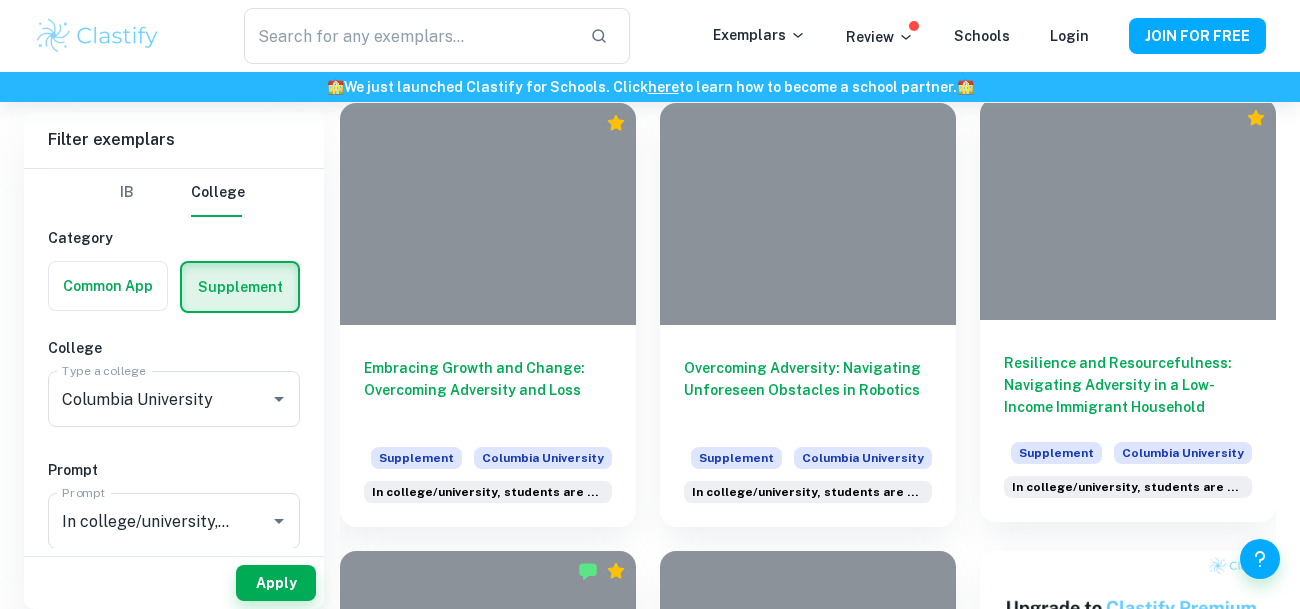 click on "Resilience and Resourcefulness: Navigating Adversity in a Low-Income Immigrant Household" at bounding box center [1128, 385] 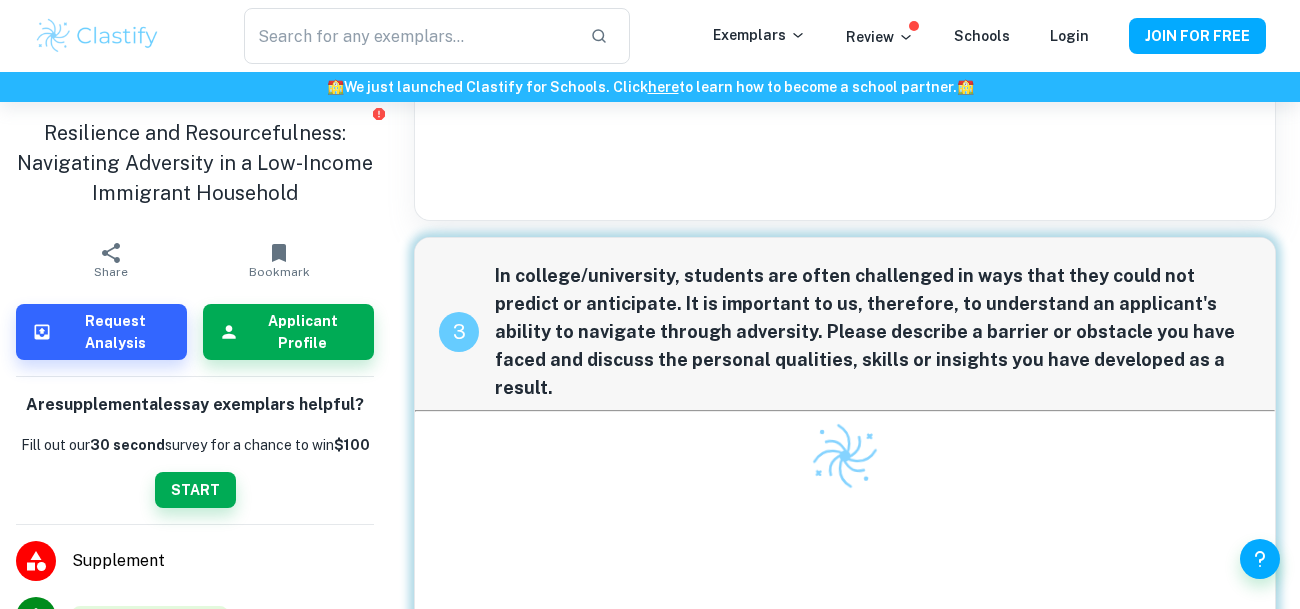 scroll, scrollTop: 806, scrollLeft: 0, axis: vertical 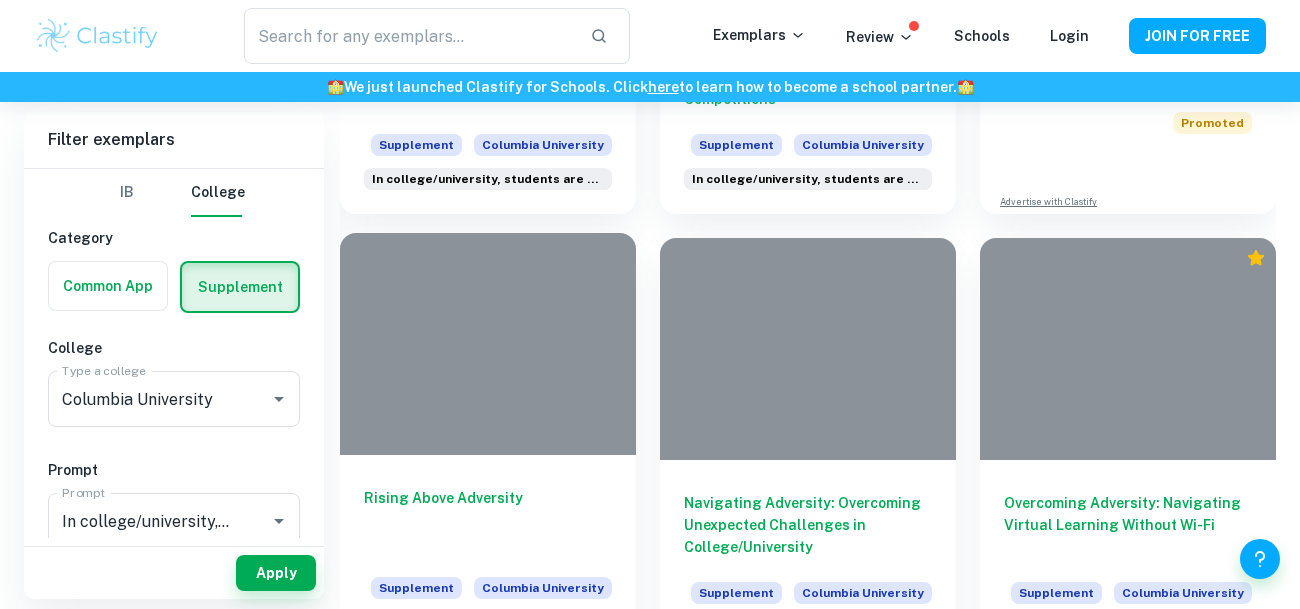 click at bounding box center (488, 344) 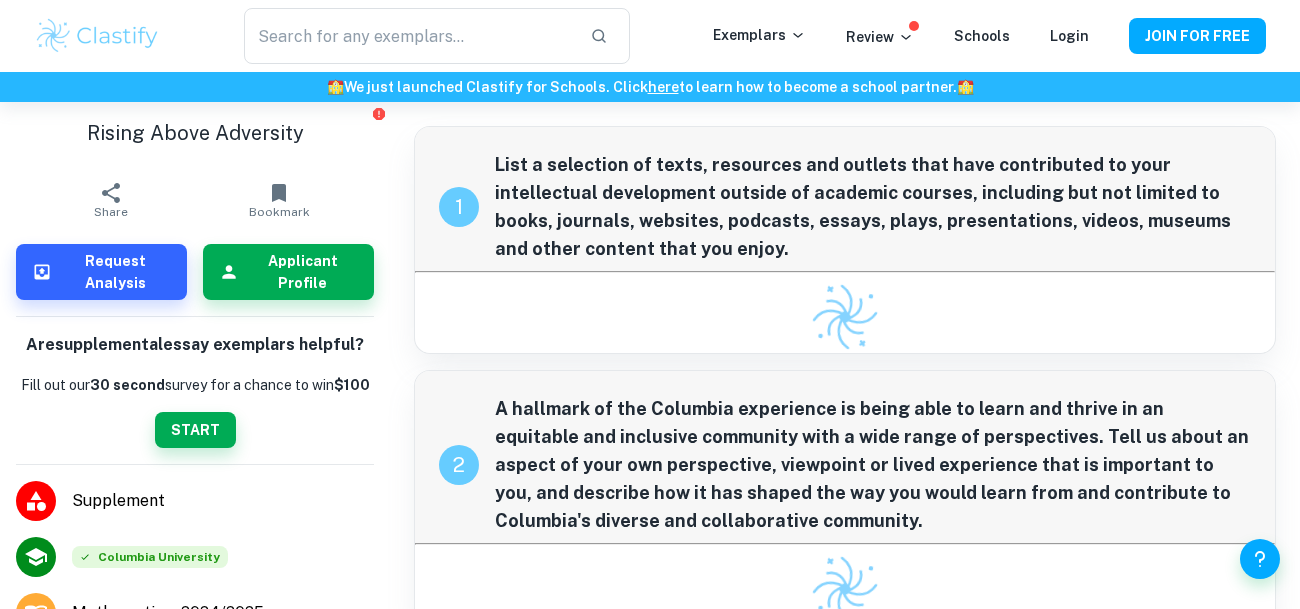 scroll, scrollTop: 321, scrollLeft: 0, axis: vertical 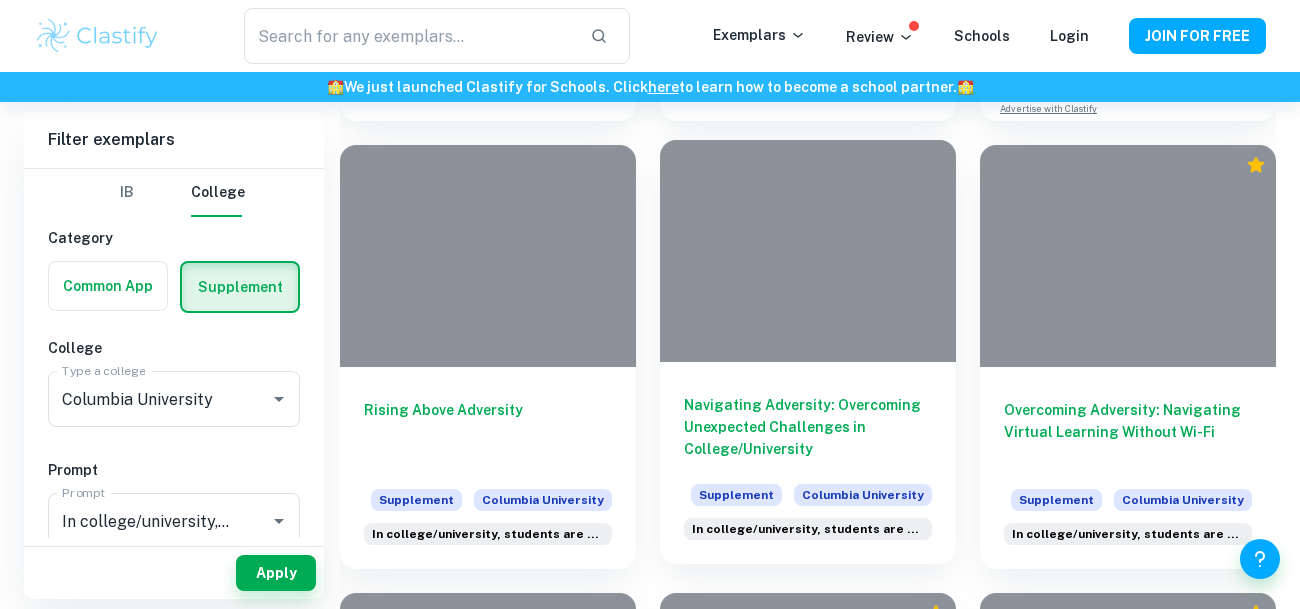 click on "Navigating Adversity: Overcoming Unexpected Challenges in College/University" at bounding box center [808, 427] 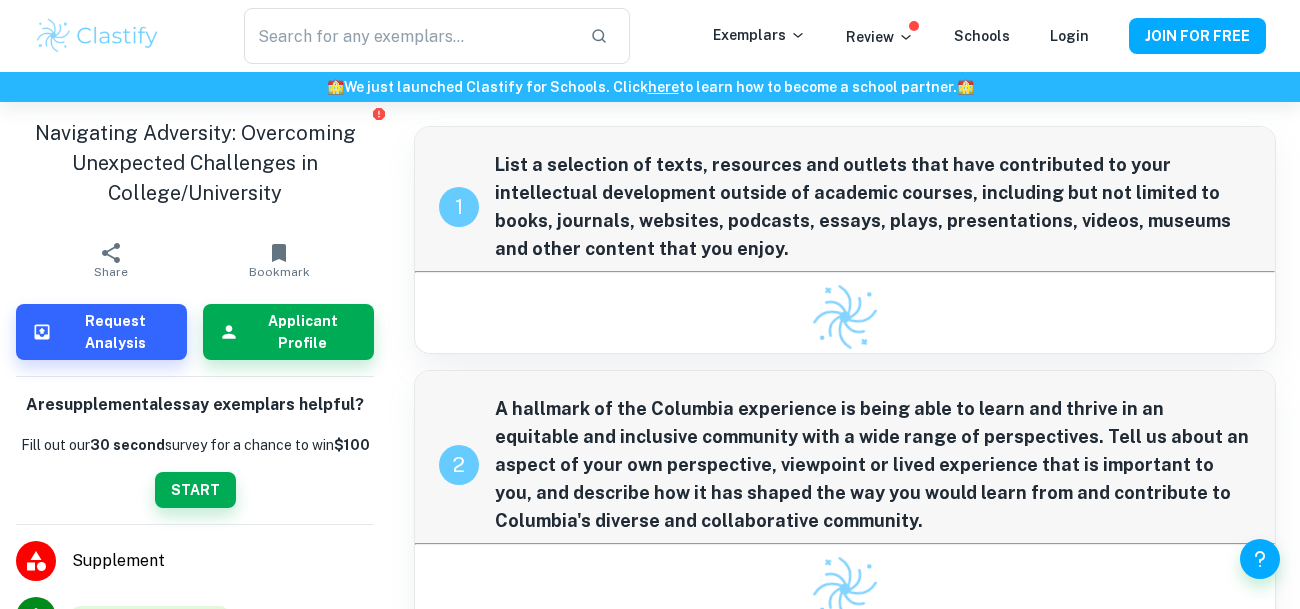 scroll, scrollTop: 96, scrollLeft: 0, axis: vertical 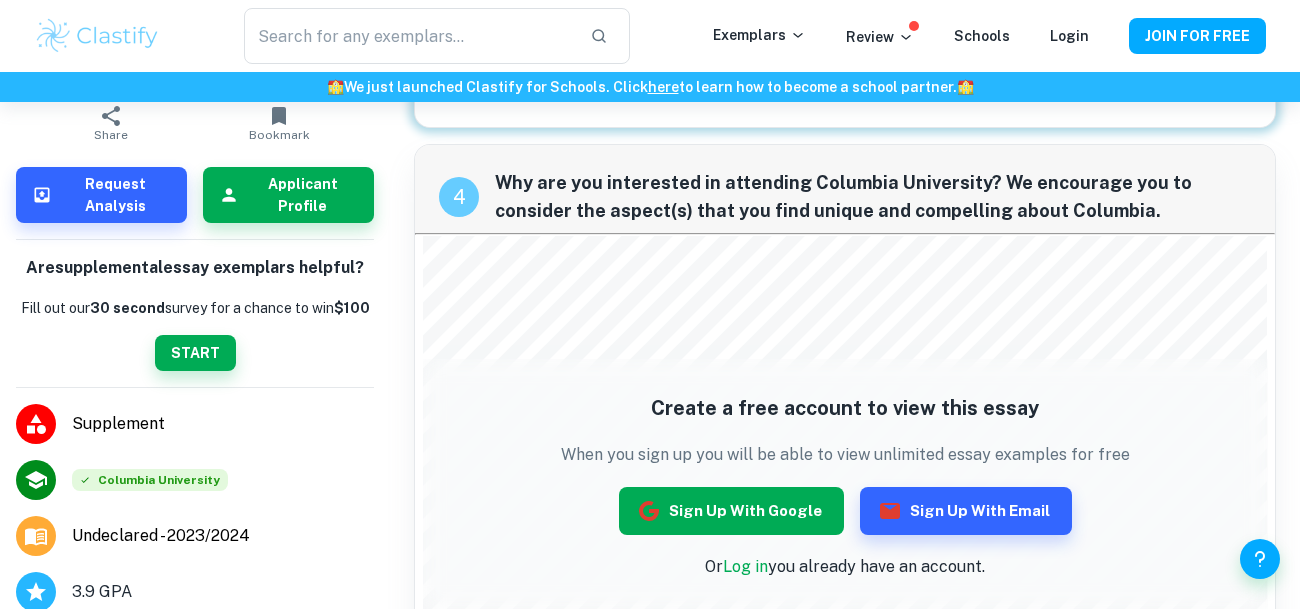 click on "Sign up with Google" at bounding box center (731, 511) 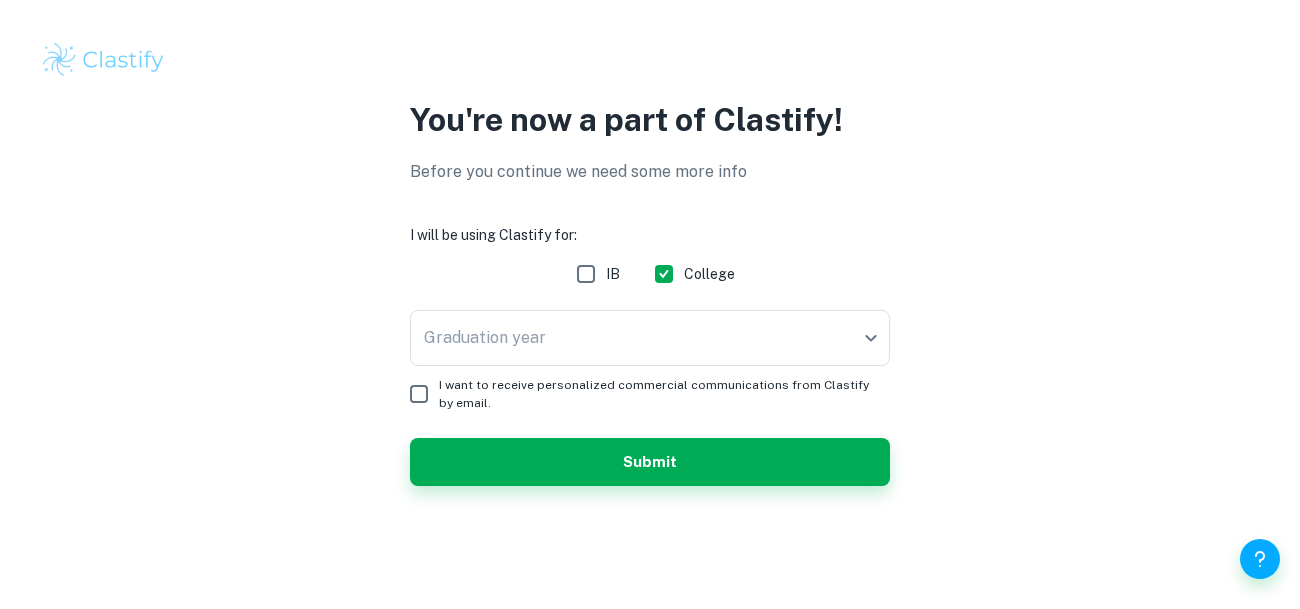 scroll, scrollTop: 0, scrollLeft: 0, axis: both 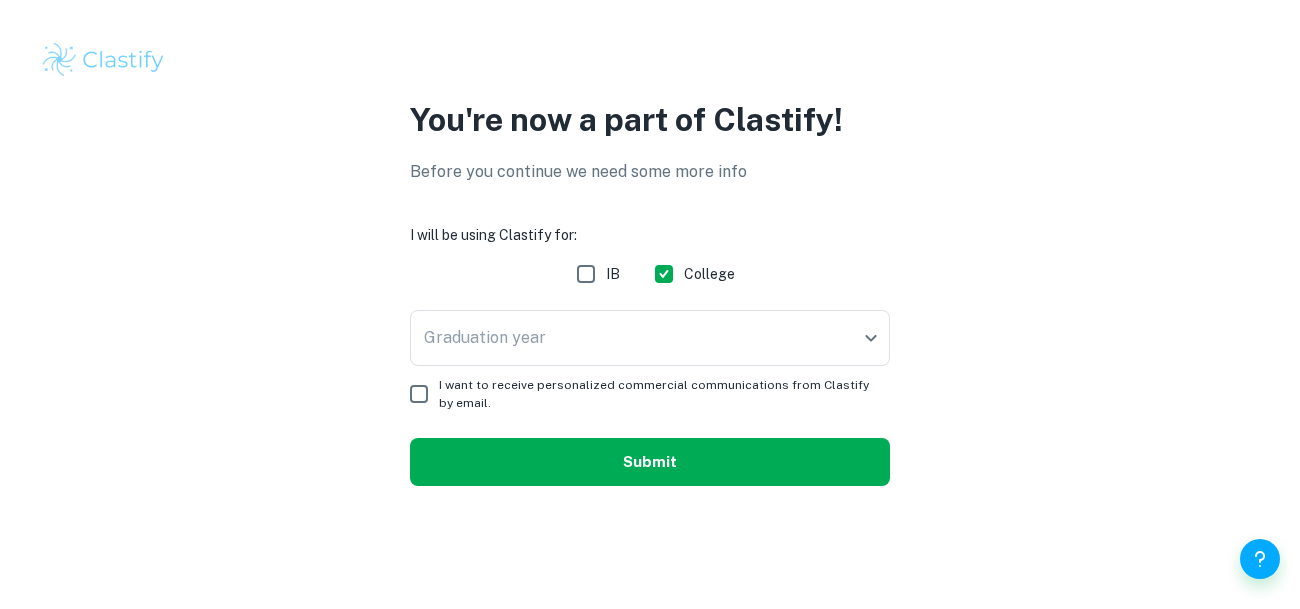 click on "Submit" at bounding box center [650, 462] 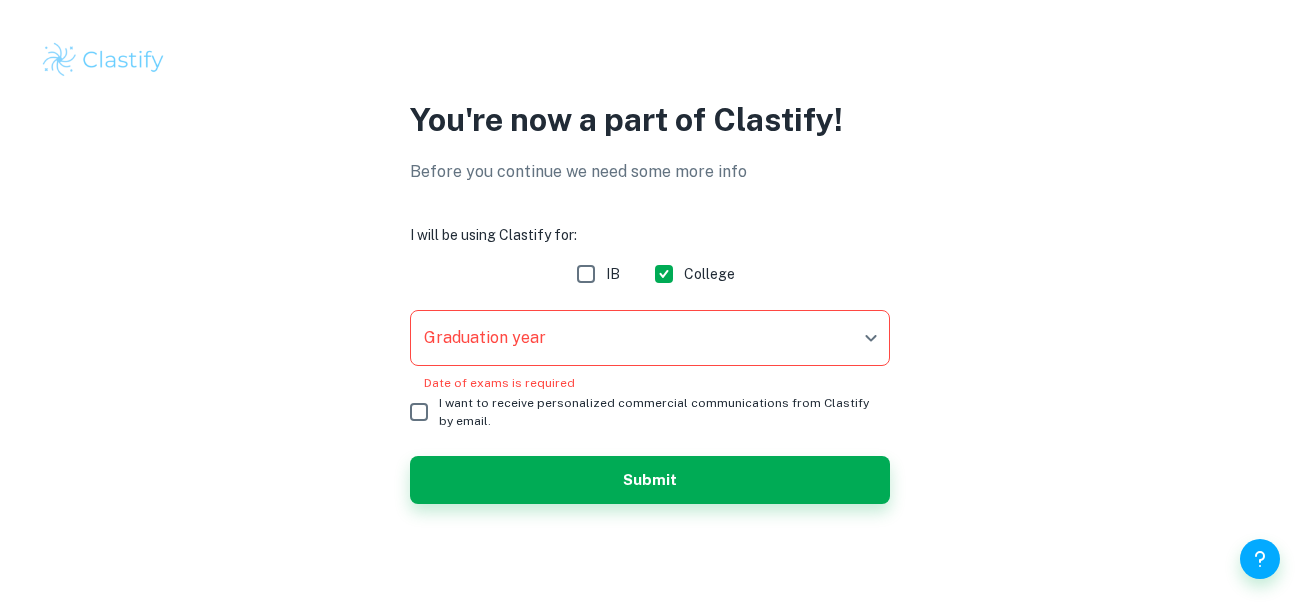 click on "We value your privacy We use cookies to enhance your browsing experience, serve personalised ads or content, and analyse our traffic. By clicking "Accept All", you consent to our use of cookies.   Cookie Policy Customise   Reject All   Accept All   Customise Consent Preferences   We use cookies to help you navigate efficiently and perform certain functions. You will find detailed information about all cookies under each consent category below. The cookies that are categorised as "Necessary" are stored on your browser as they are essential for enabling the basic functionalities of the site. ...  Show more For more information on how Google's third-party cookies operate and handle your data, see:   Google Privacy Policy Necessary Always Active Necessary cookies are required to enable the basic features of this site, such as providing secure log-in or adjusting your consent preferences. These cookies do not store any personally identifiable data. Functional Analytics Performance Advertisement Uncategorised" at bounding box center (650, 304) 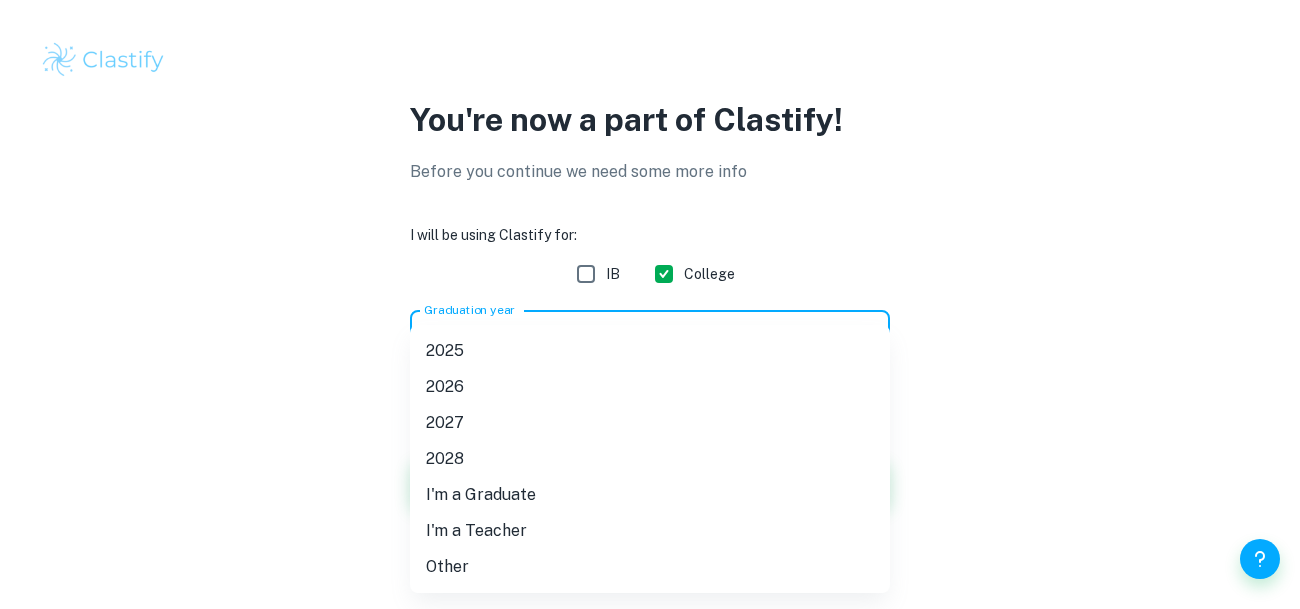 click on "2026" at bounding box center [650, 387] 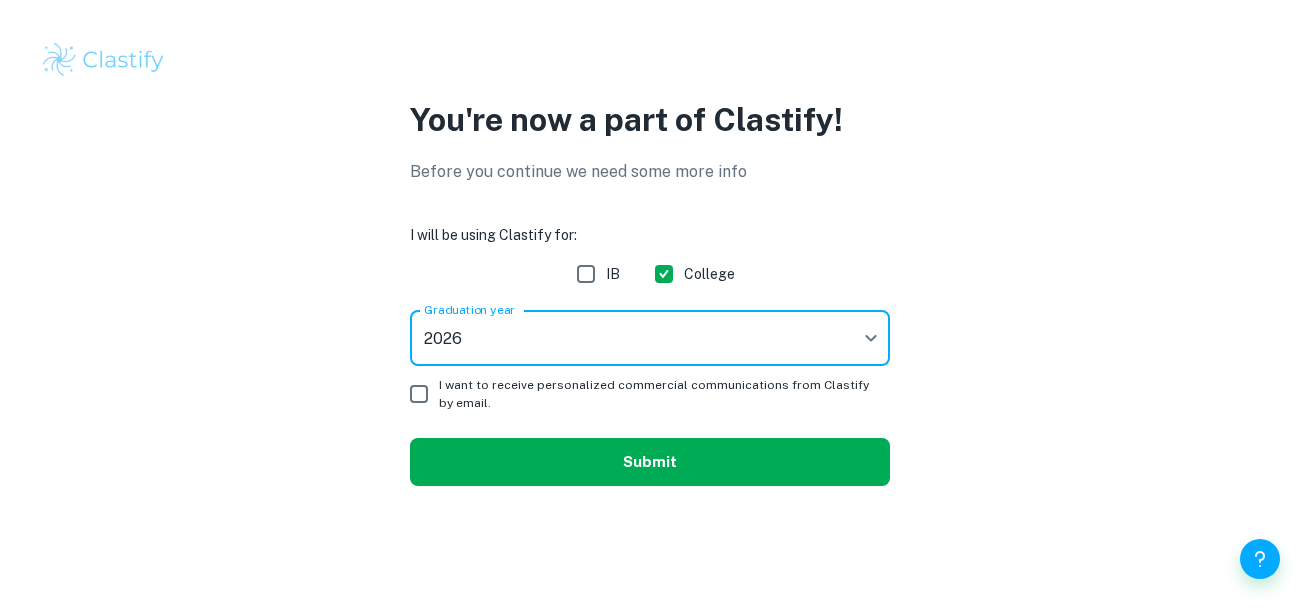 click on "Submit" at bounding box center [650, 462] 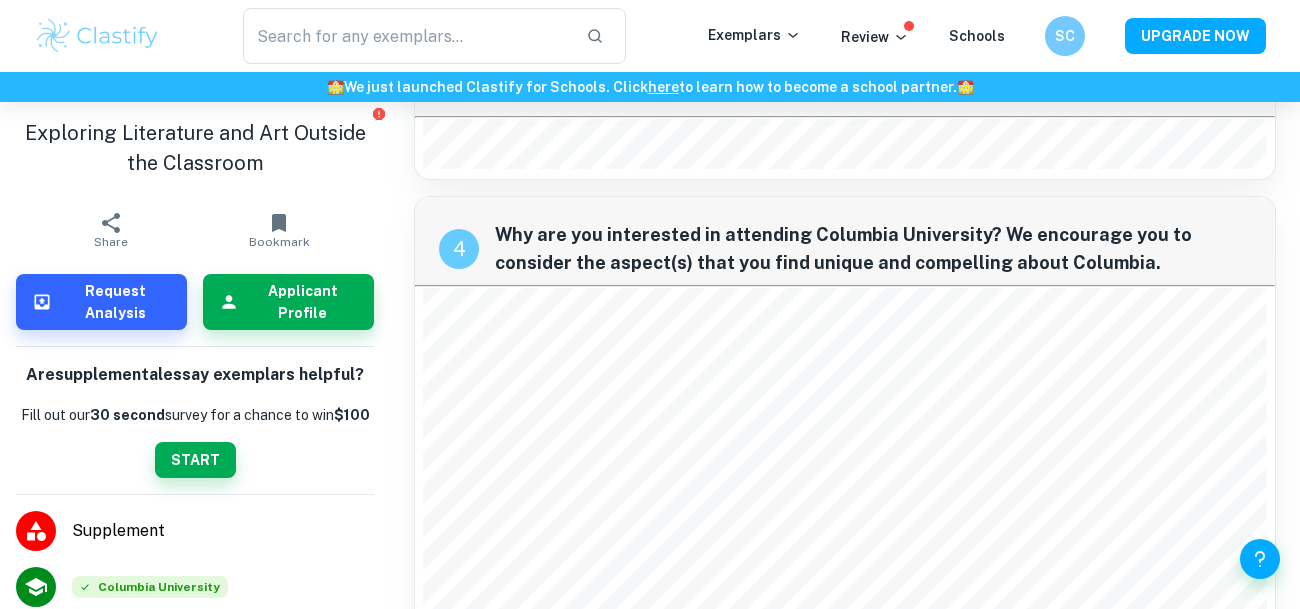 scroll, scrollTop: 1359, scrollLeft: 0, axis: vertical 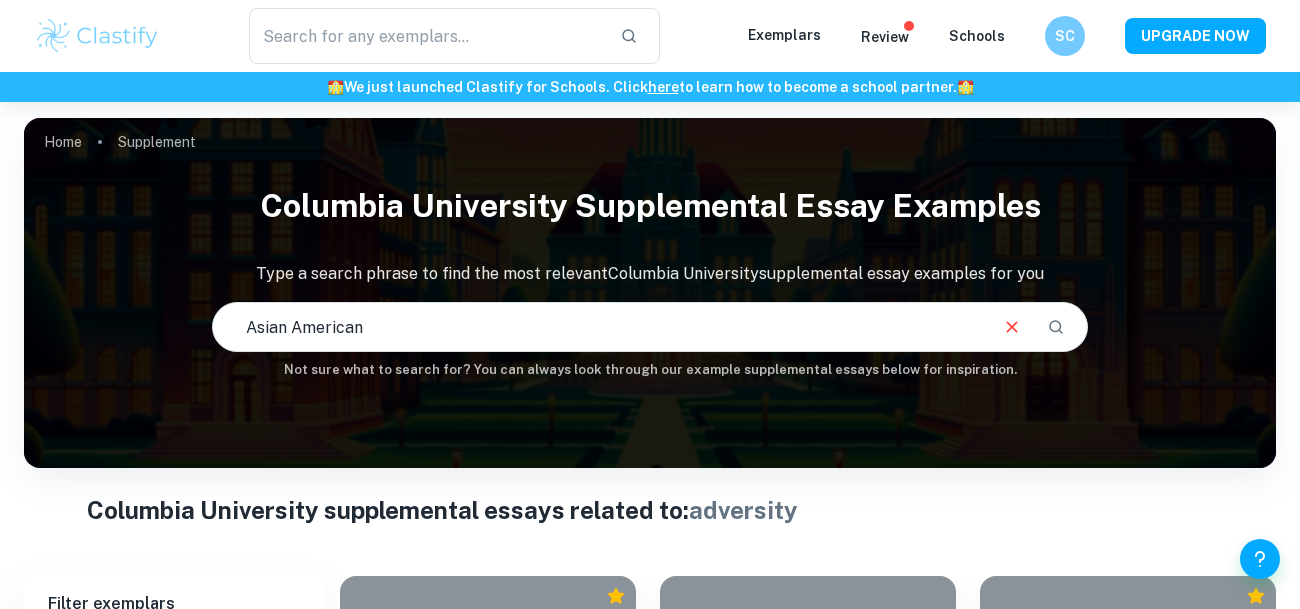 type on "Asian American" 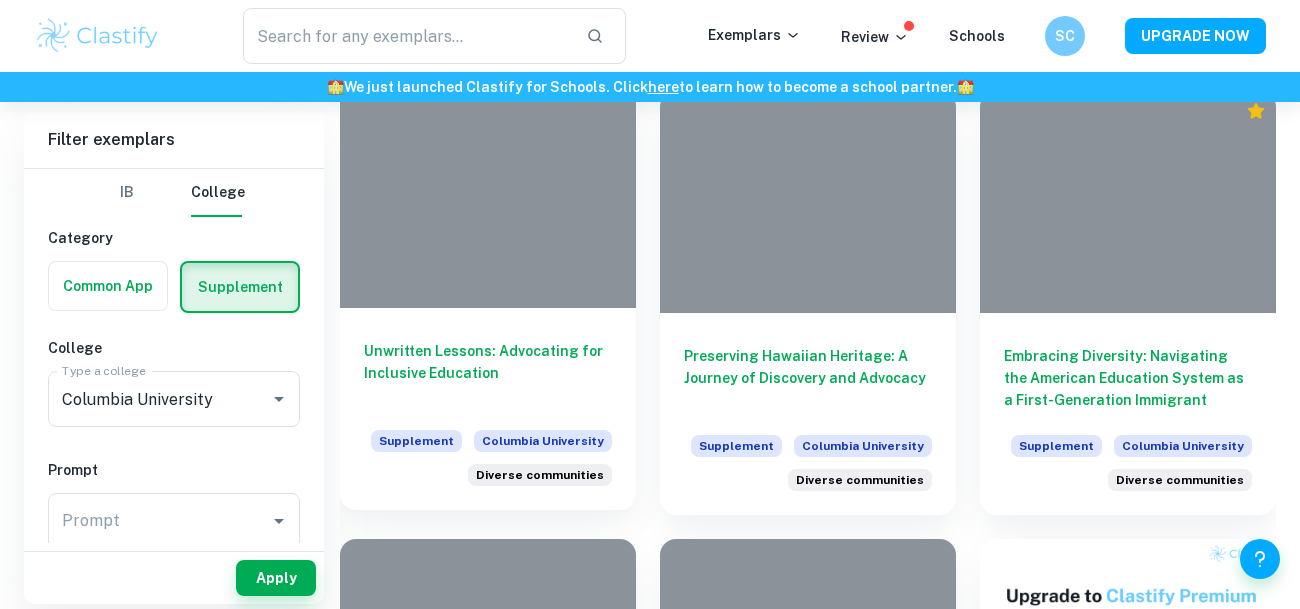 scroll, scrollTop: 469, scrollLeft: 0, axis: vertical 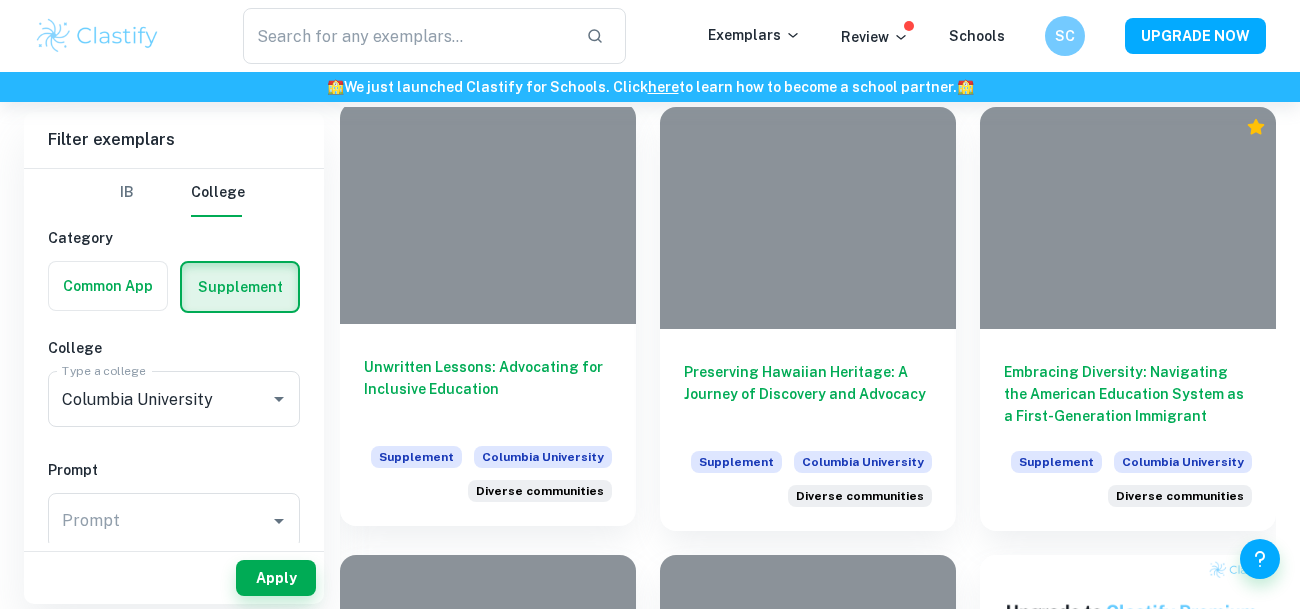 click at bounding box center (488, 213) 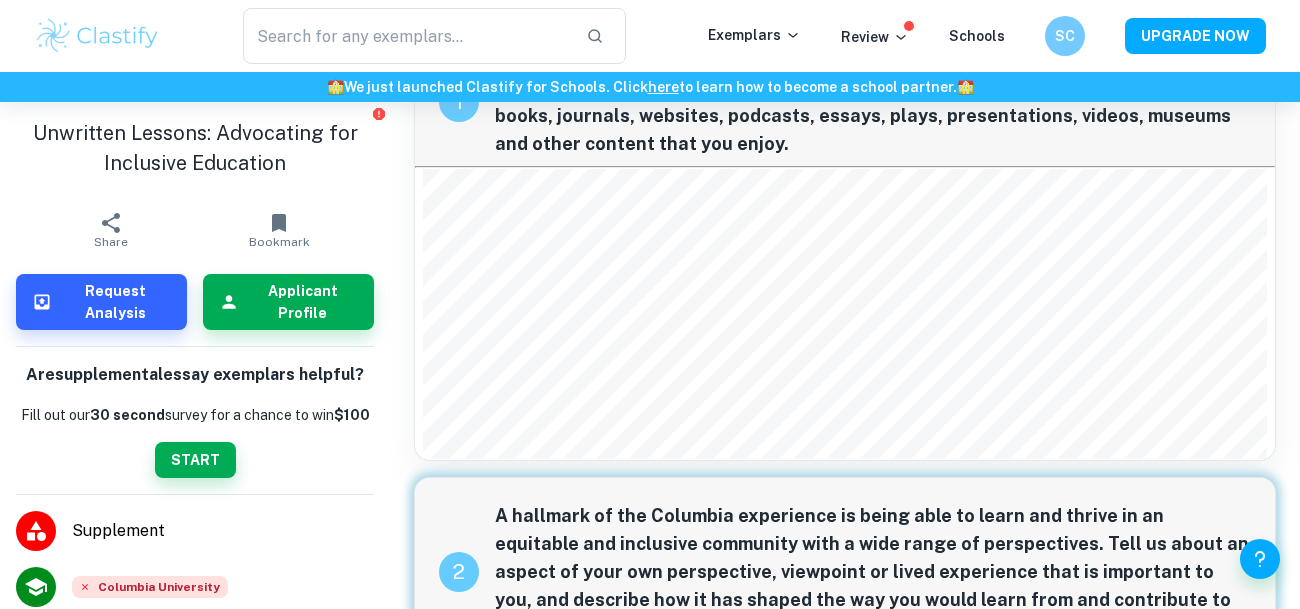 scroll, scrollTop: 0, scrollLeft: 0, axis: both 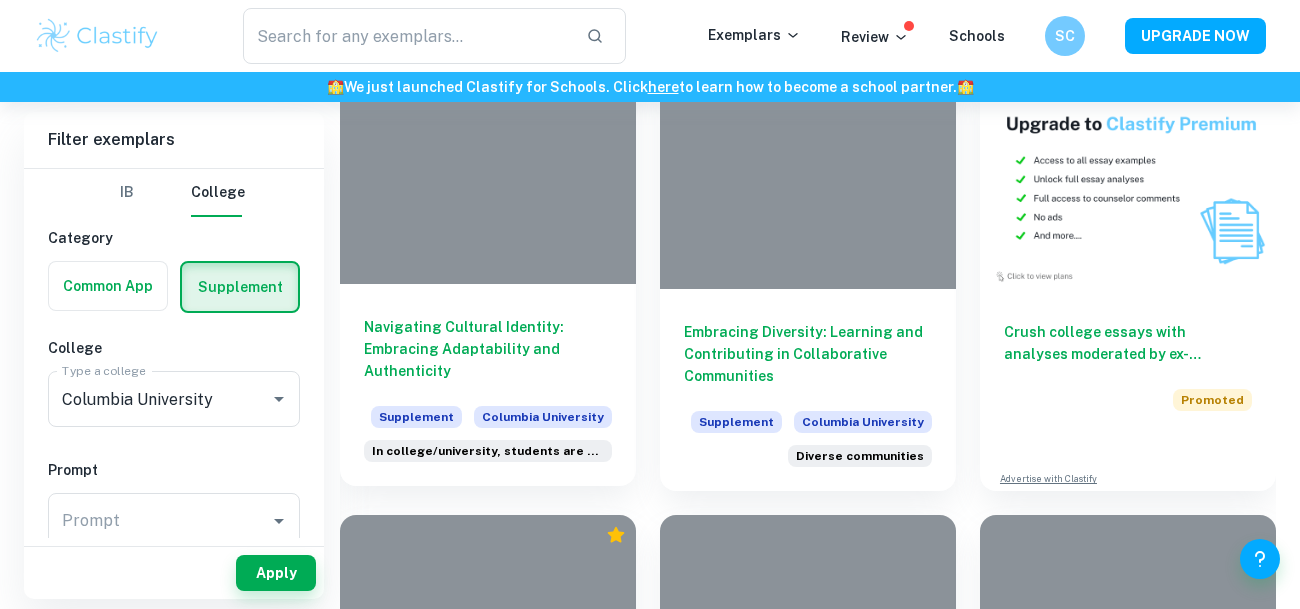 click on "Navigating Cultural Identity: Embracing Adaptability and Authenticity Supplement Columbia University In college/university, students are often challenged in ways that they coul" at bounding box center [488, 385] 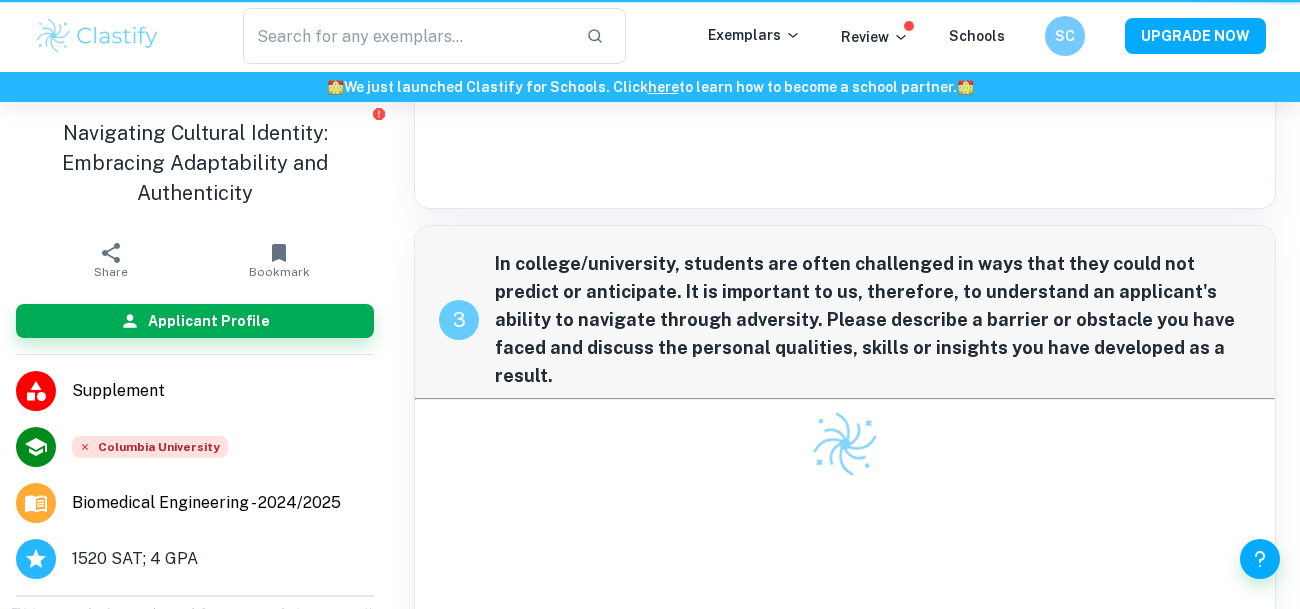 click at bounding box center [845, -640] 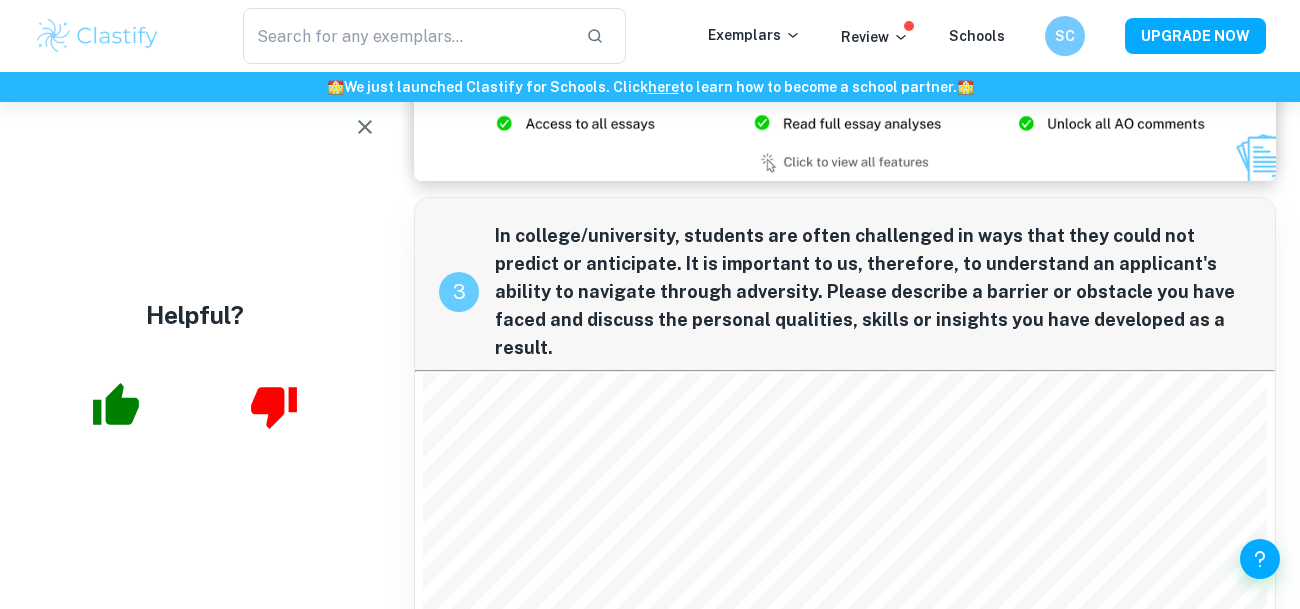scroll, scrollTop: 957, scrollLeft: 0, axis: vertical 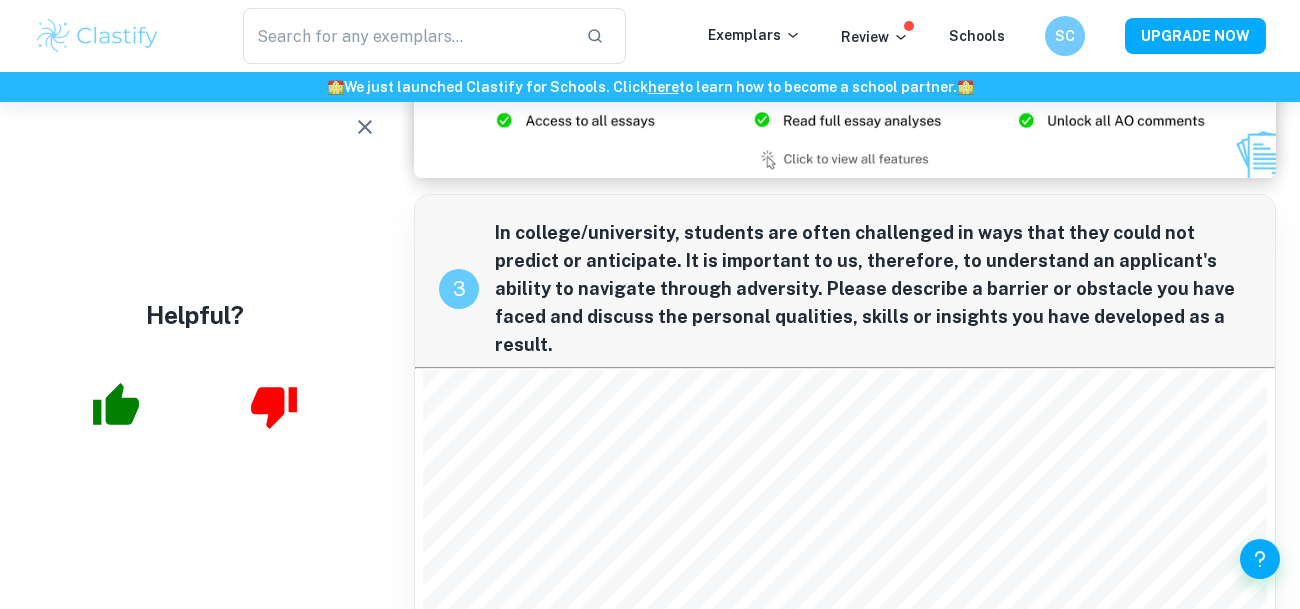 click 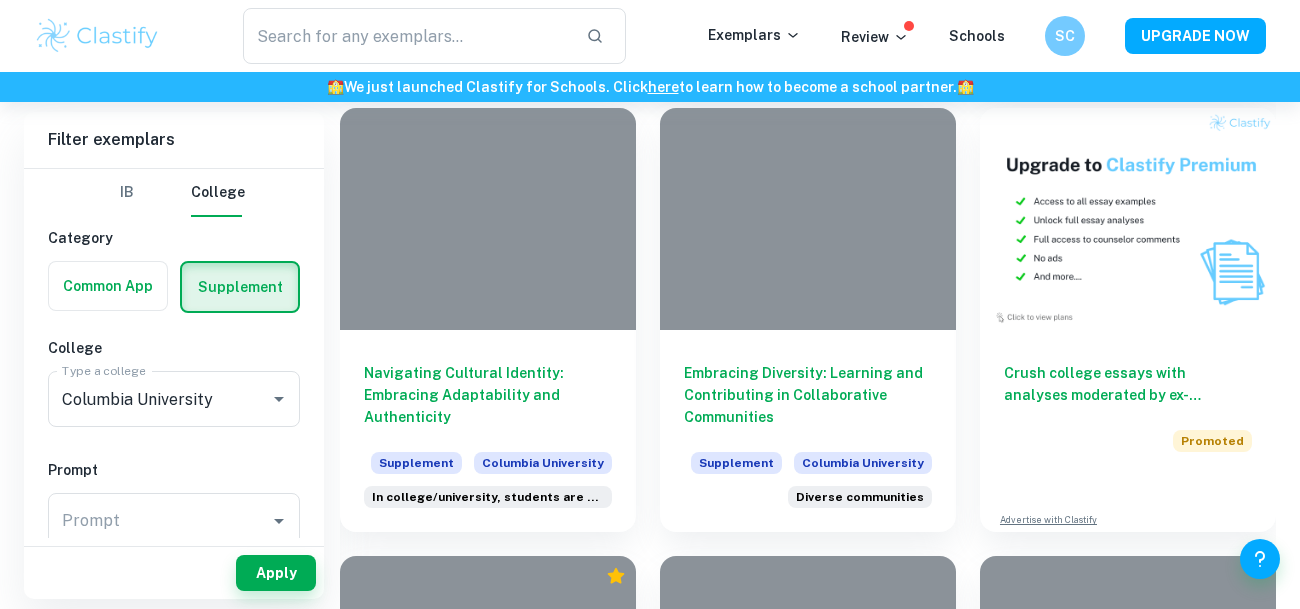 scroll, scrollTop: 915, scrollLeft: 0, axis: vertical 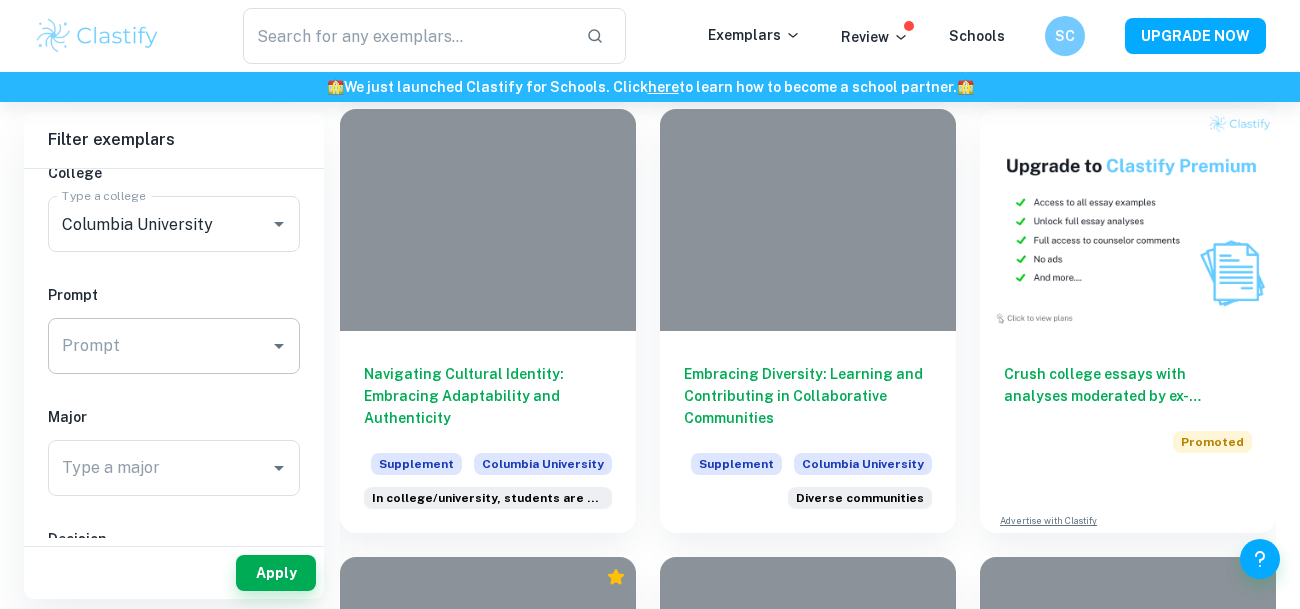 click on "Prompt" at bounding box center (159, 346) 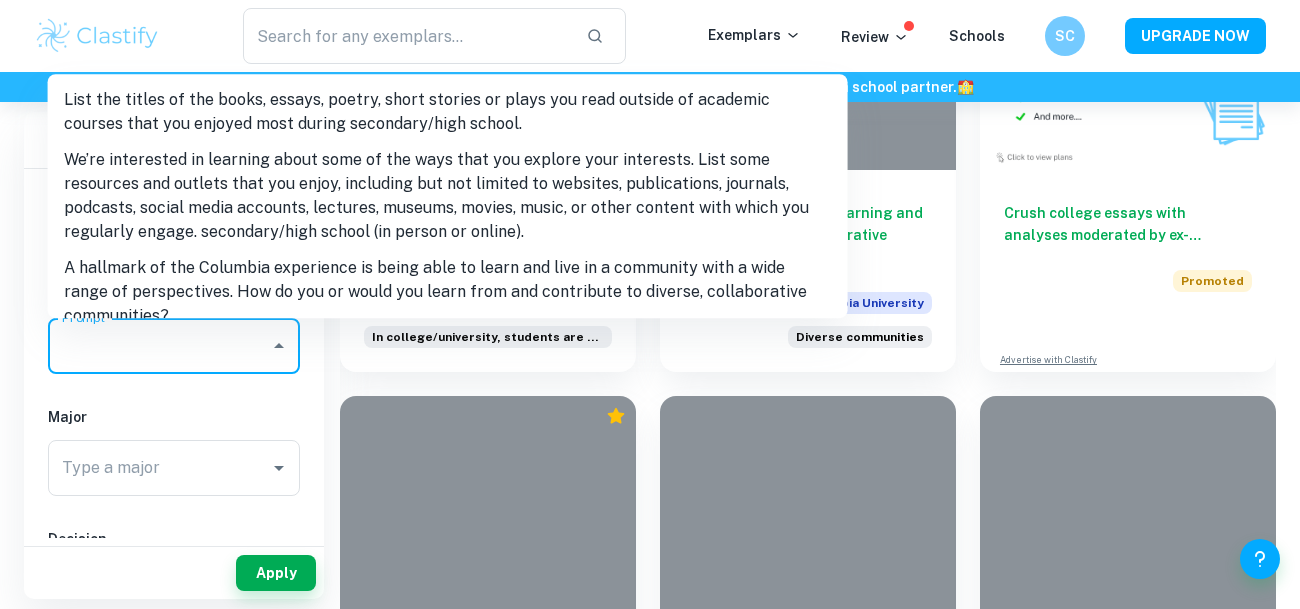 scroll, scrollTop: 1078, scrollLeft: 0, axis: vertical 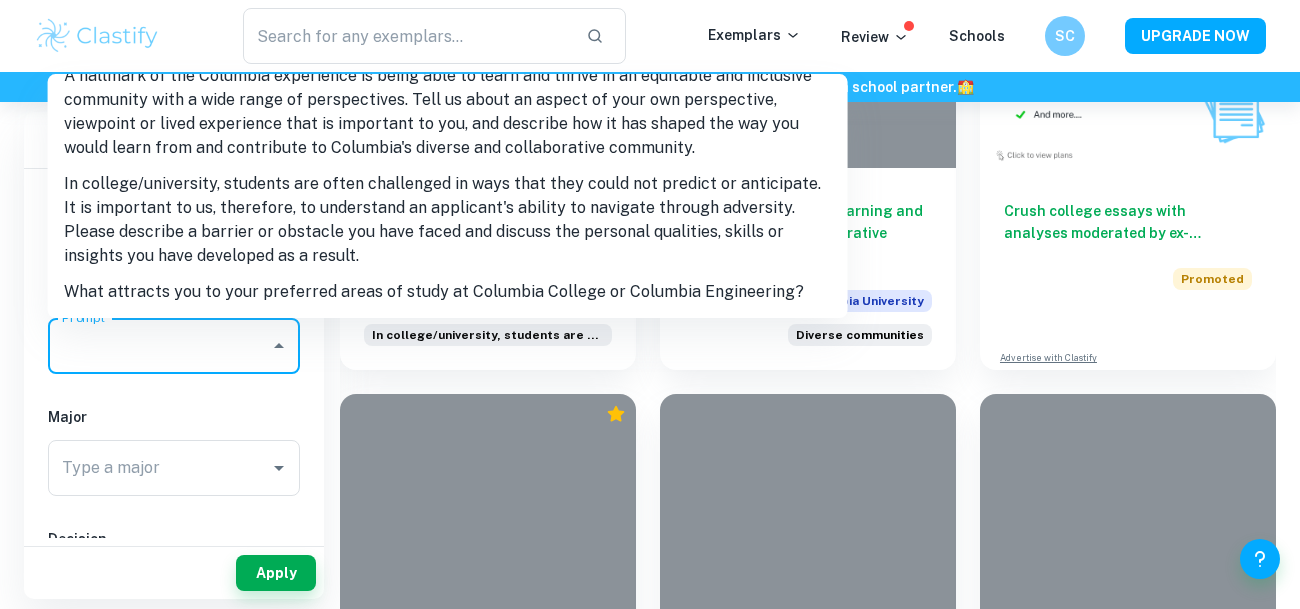 click on "In college/university, students are often challenged in ways that they could not predict or anticipate. It is important to us, therefore, to understand an applicant's ability to navigate through adversity. Please describe a barrier or obstacle you have faced and discuss the personal qualities, skills or insights you have developed as a result." at bounding box center [448, 220] 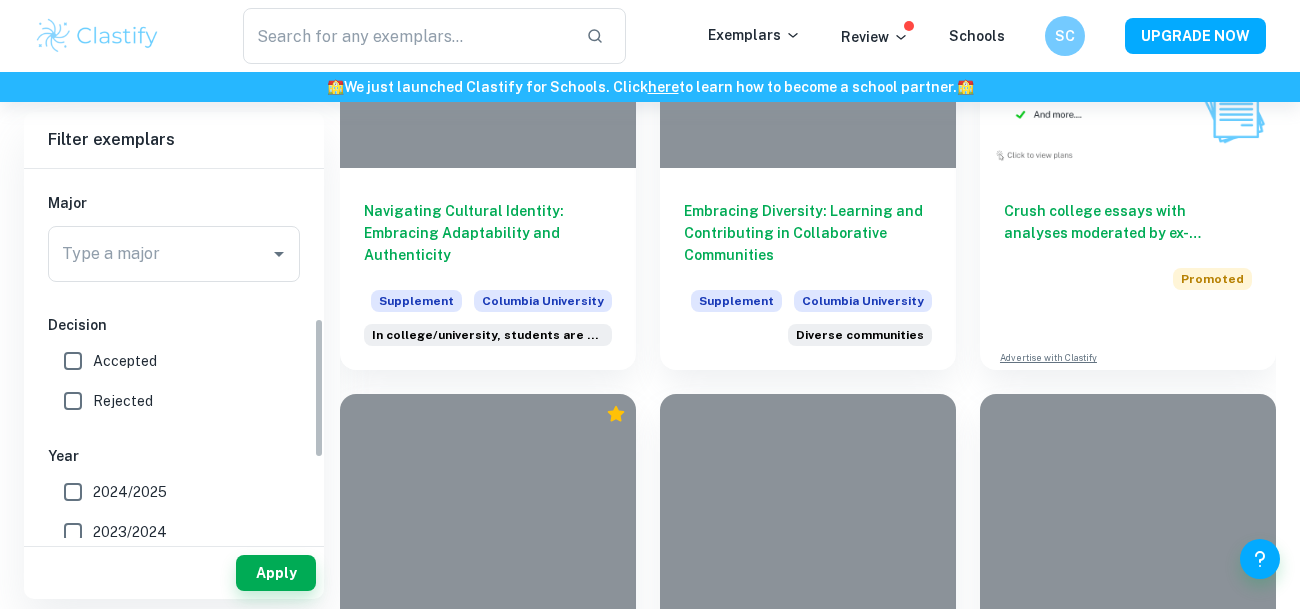 scroll, scrollTop: 401, scrollLeft: 0, axis: vertical 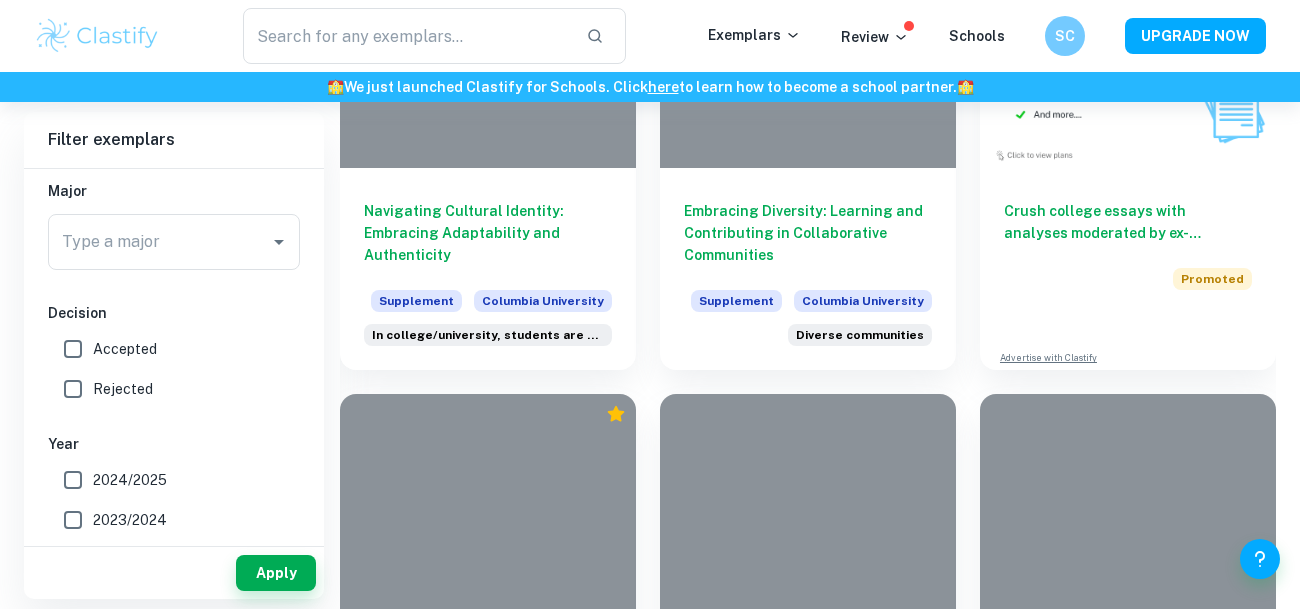 click on "Accepted" at bounding box center (125, 349) 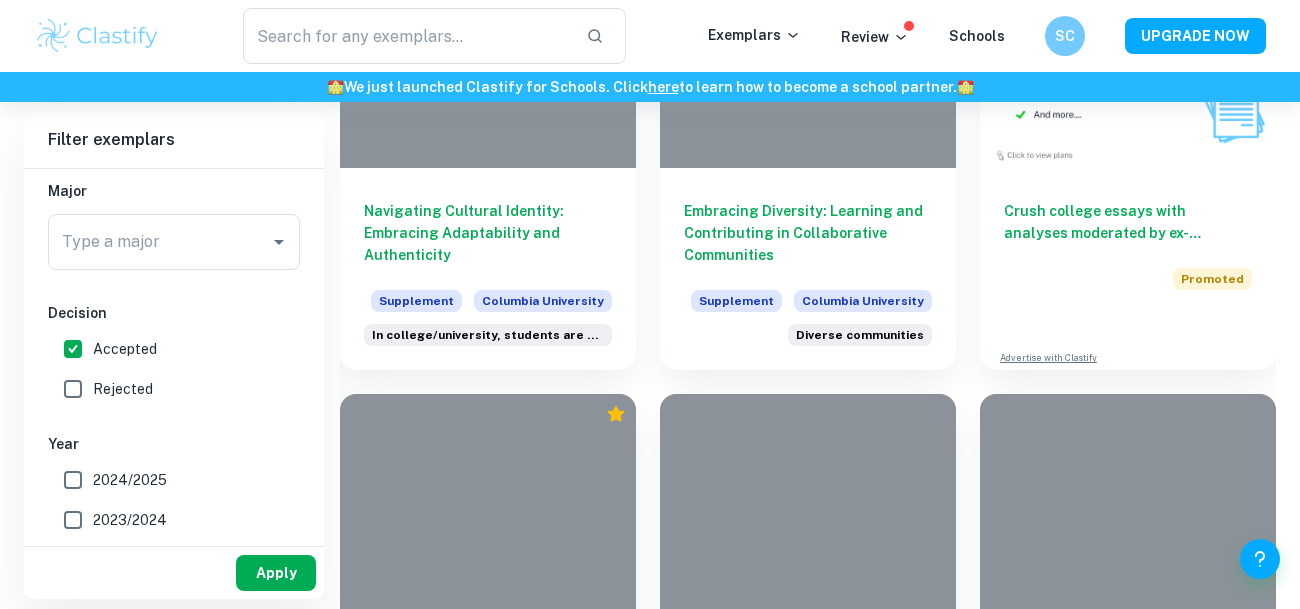 click on "Apply" at bounding box center (276, 573) 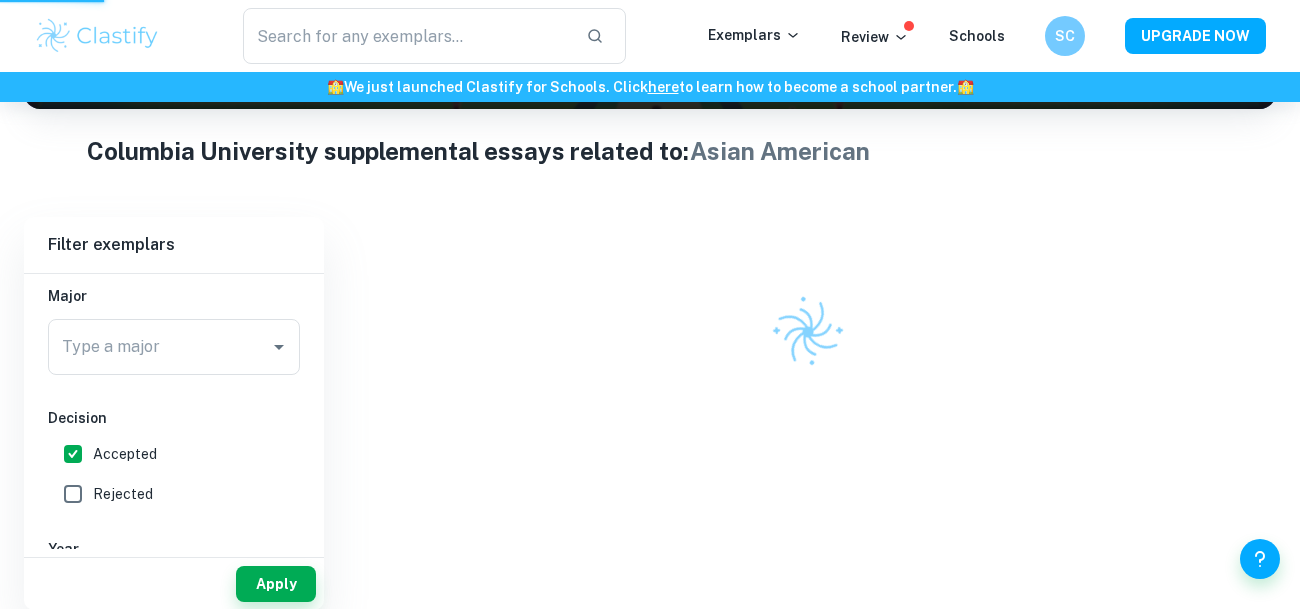 scroll, scrollTop: 317, scrollLeft: 0, axis: vertical 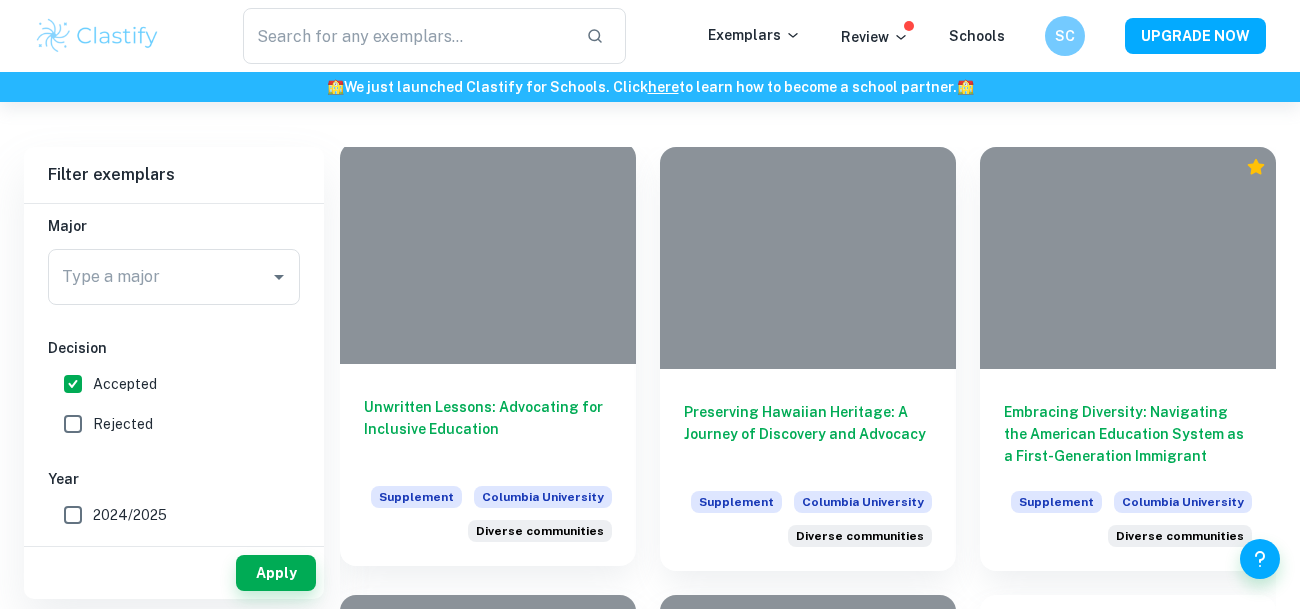 click on "Unwritten Lessons: Advocating for Inclusive Education" at bounding box center (488, 429) 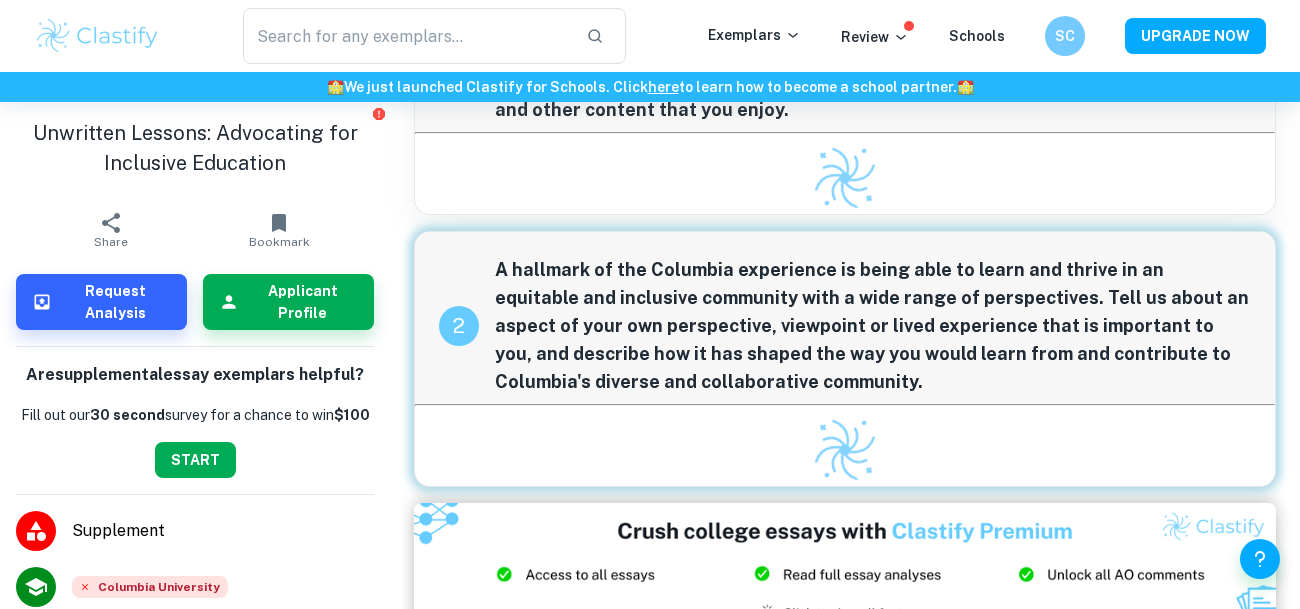scroll, scrollTop: 142, scrollLeft: 0, axis: vertical 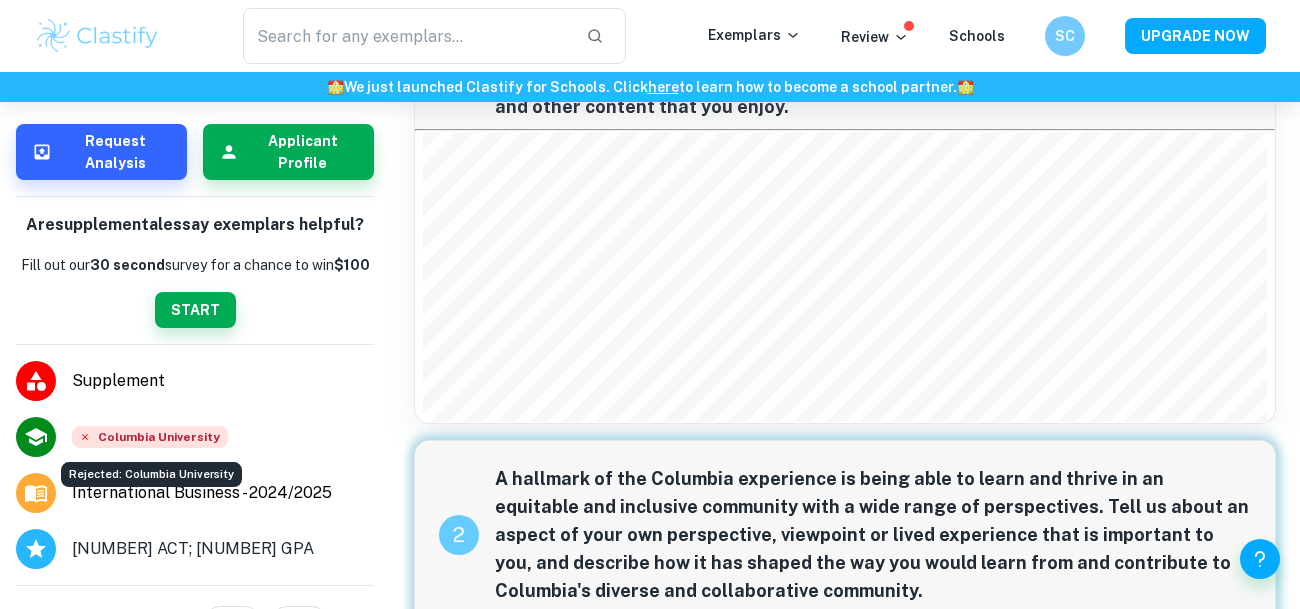 click on "Columbia University" at bounding box center [150, 437] 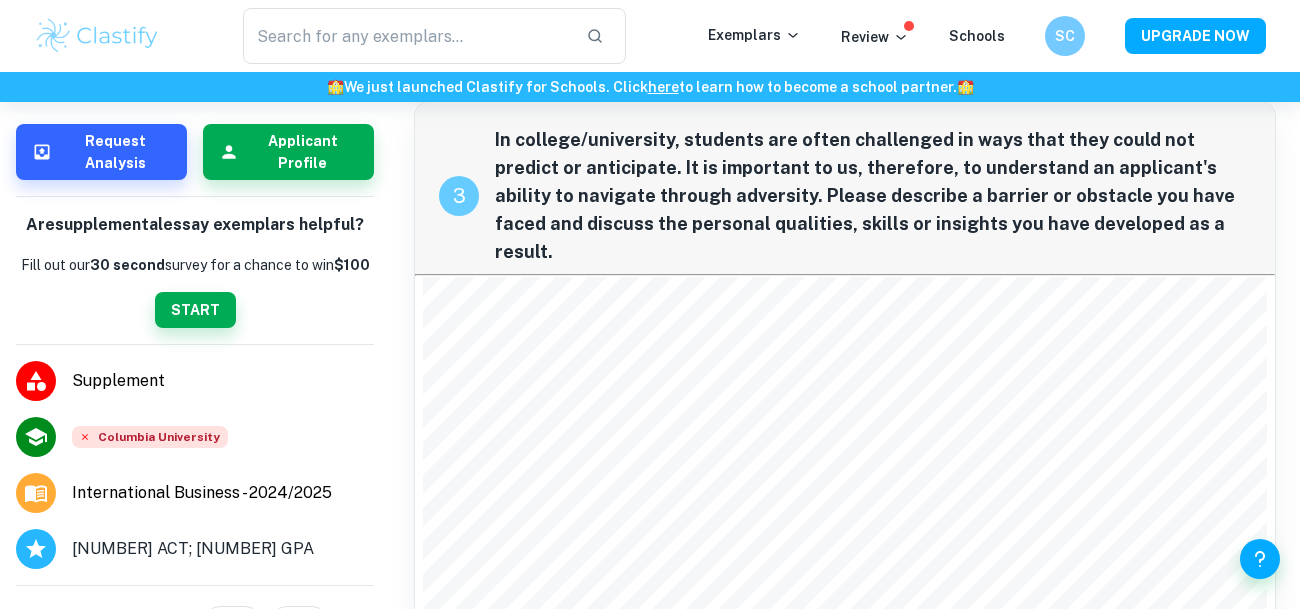 scroll, scrollTop: 1178, scrollLeft: 0, axis: vertical 